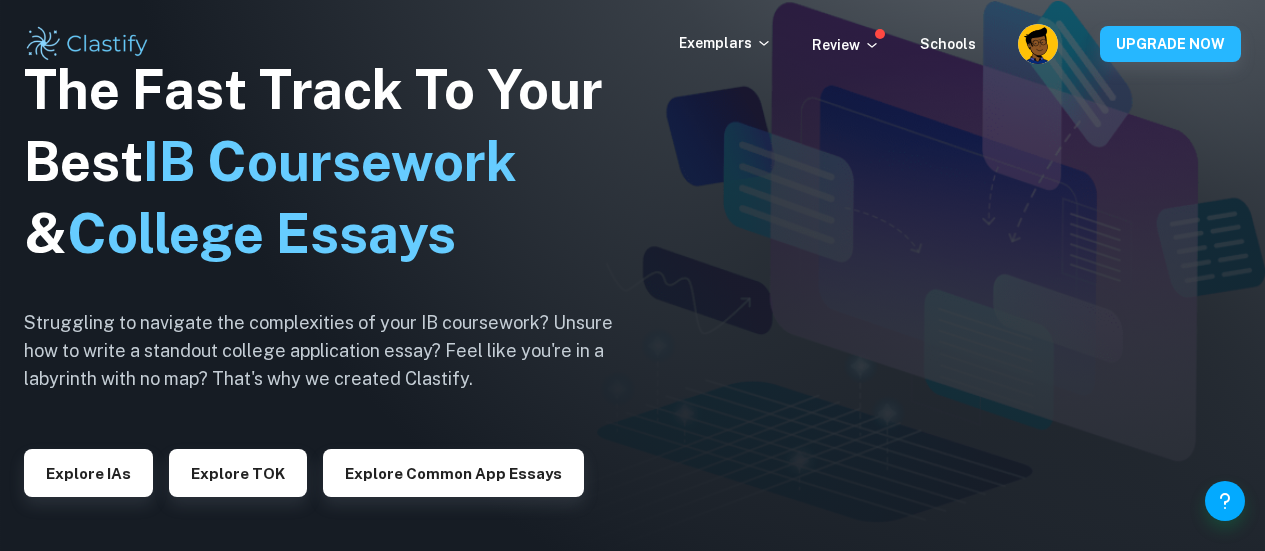 scroll, scrollTop: 0, scrollLeft: 0, axis: both 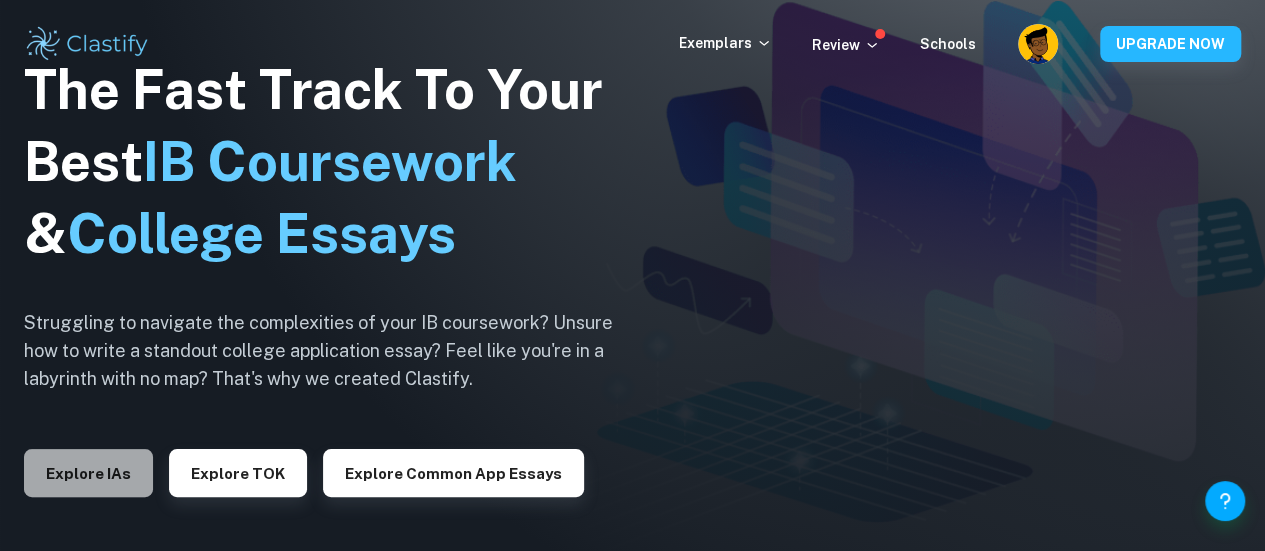 click on "Explore IAs" at bounding box center [88, 473] 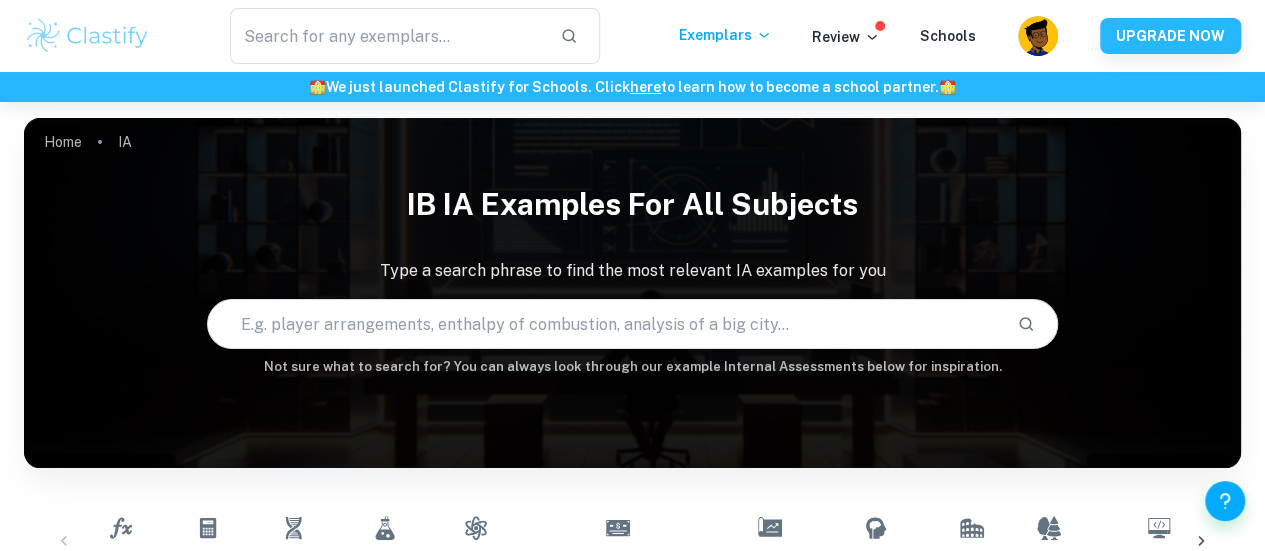 click at bounding box center (605, 324) 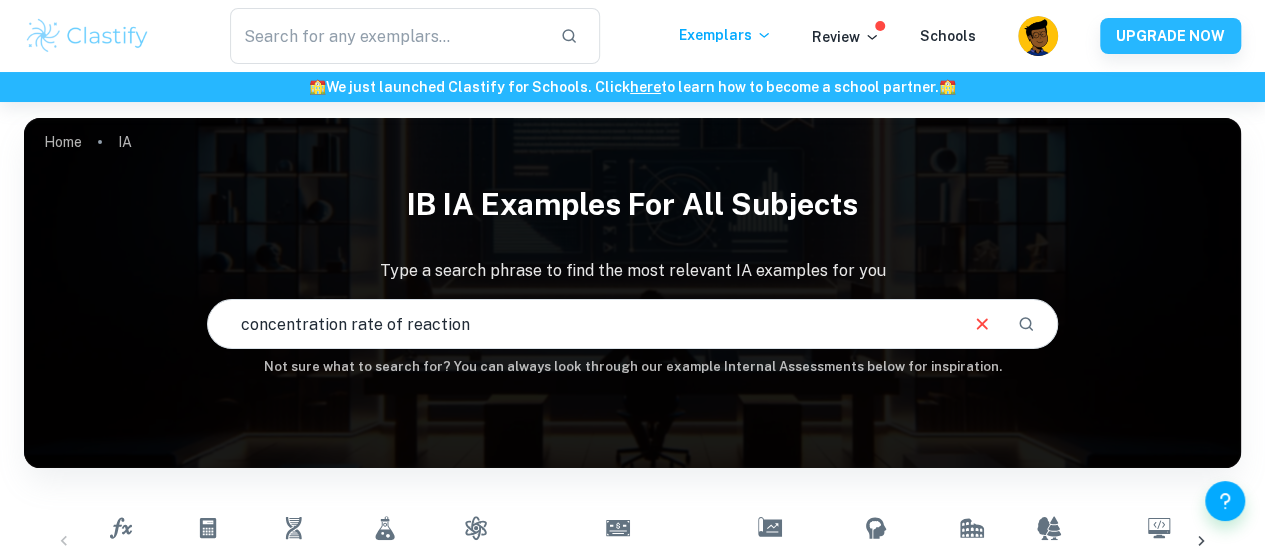 type on "concentration rate of reaction" 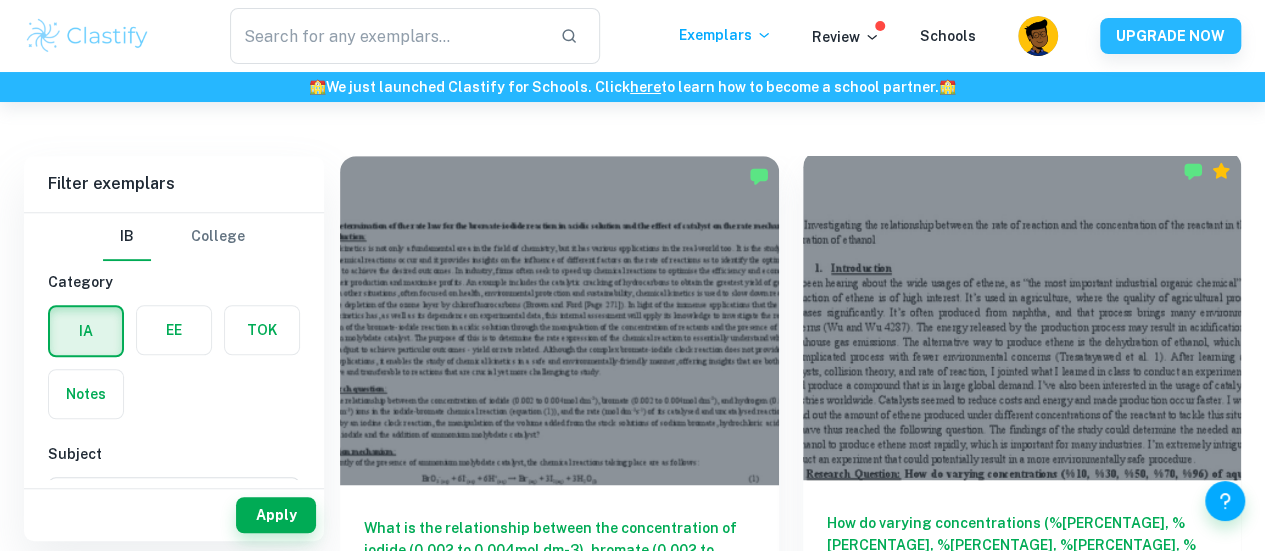 scroll, scrollTop: 517, scrollLeft: 0, axis: vertical 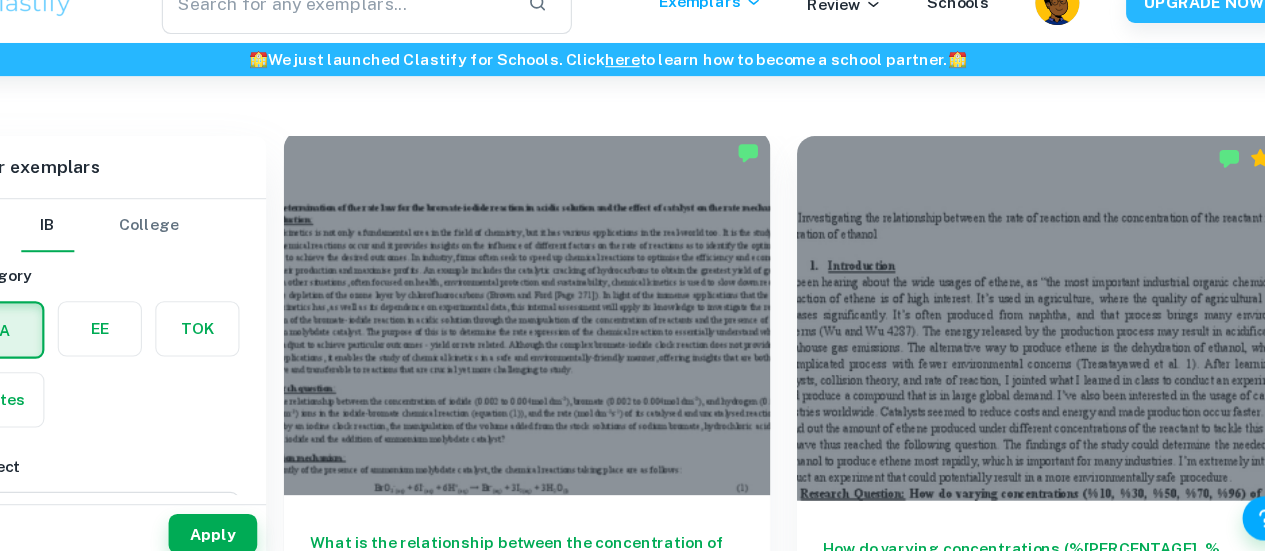 click on "What is the relationship between the concentration of iodide (0.002 to 0.004mol dm-3), bromate (0.002 to 0.004mol dm-3), and hydrogen (0.03 to 0.05mol dm-3) ions in the iodide-bromate chemical reaction (equation (1)), and the rate (mol dm-3s-1) of its catalysed and uncatalysed reactions as measured by an iodine clock reaction, the manipulation of the volume added from the stock solutions of sodium bromate, hydrochloric acid and potassium iodide and the addition of ammonium molybdate catalyst?" at bounding box center [559, 545] 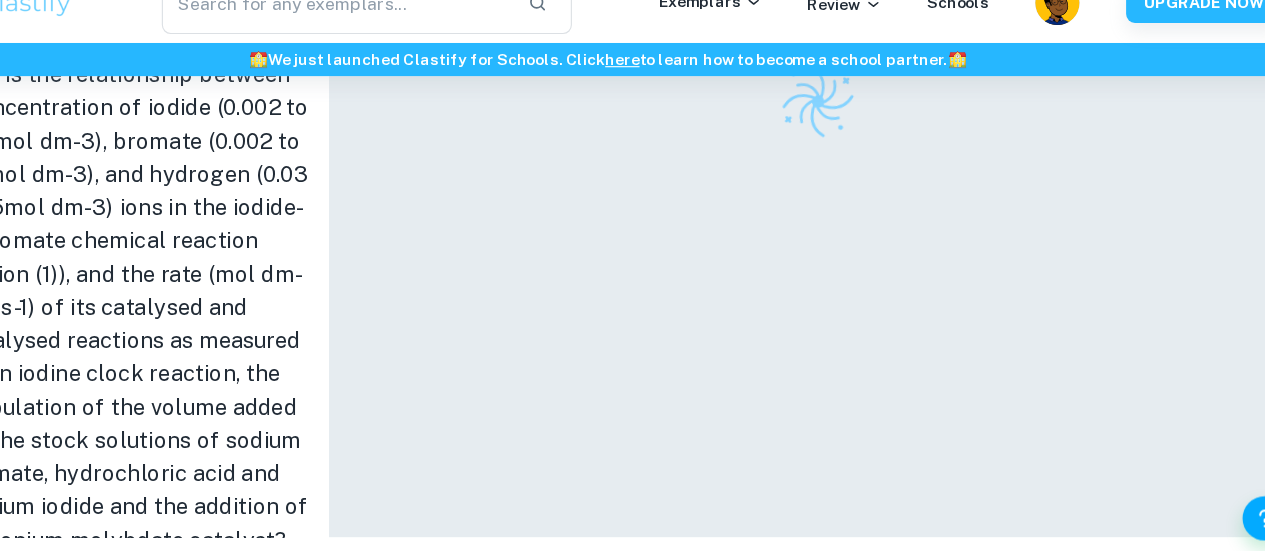scroll, scrollTop: 0, scrollLeft: 0, axis: both 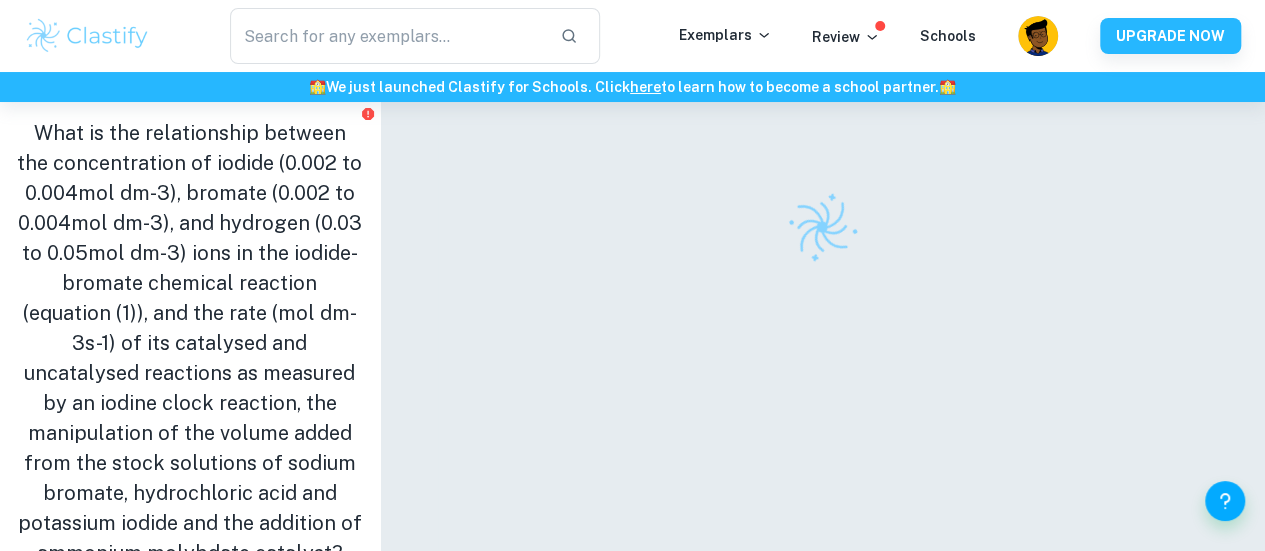 drag, startPoint x: 189, startPoint y: 291, endPoint x: 232, endPoint y: 399, distance: 116.24543 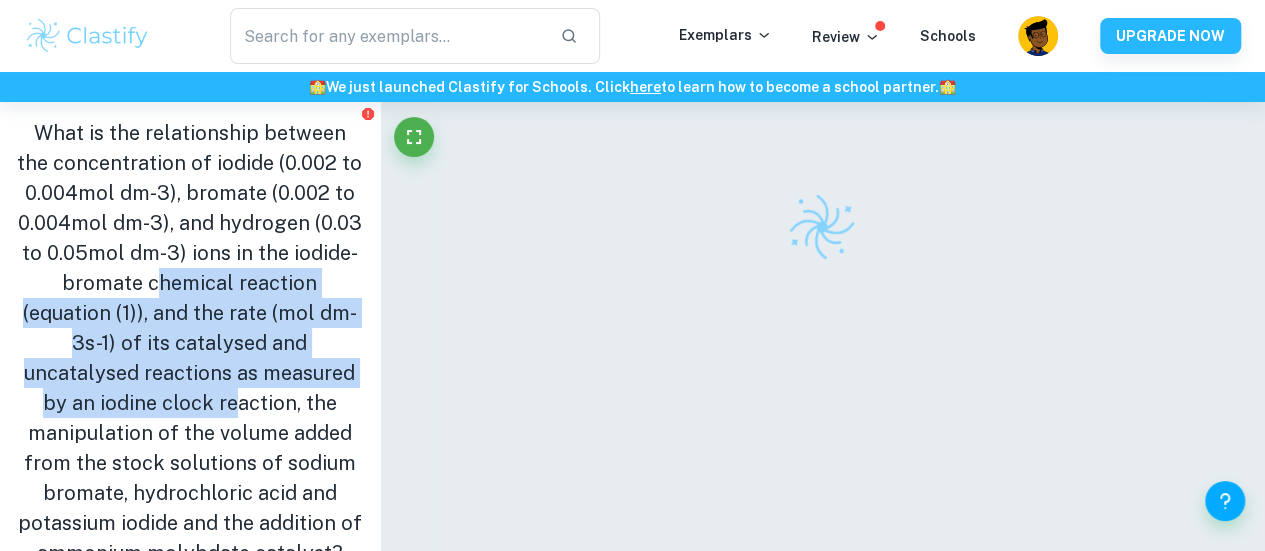 click on "What is the relationship between the concentration of iodide (0.002 to 0.004mol dm-3), bromate (0.002 to 0.004mol dm-3), and hydrogen (0.03 to 0.05mol dm-3) ions in the iodide-bromate chemical reaction (equation (1)), and the rate (mol dm-3s-1) of its catalysed and uncatalysed reactions as measured by an iodine clock reaction, the manipulation of the volume added from the stock solutions of sodium bromate, hydrochloric acid and potassium iodide and the addition of ammonium molybdate catalyst?" at bounding box center [190, 343] 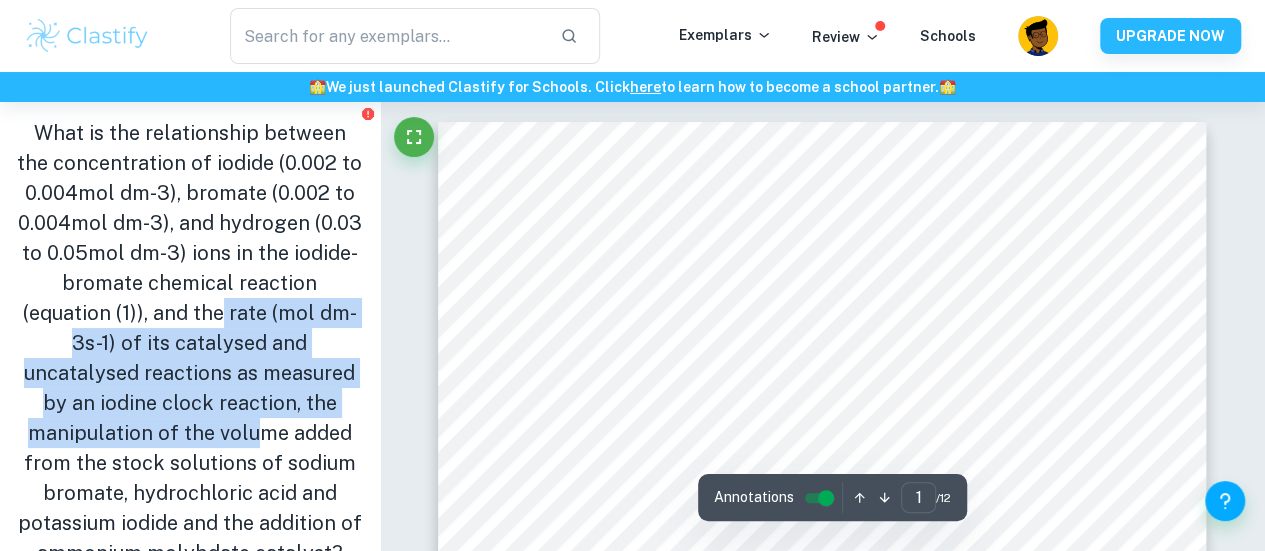drag, startPoint x: 234, startPoint y: 415, endPoint x: 258, endPoint y: 463, distance: 53.66563 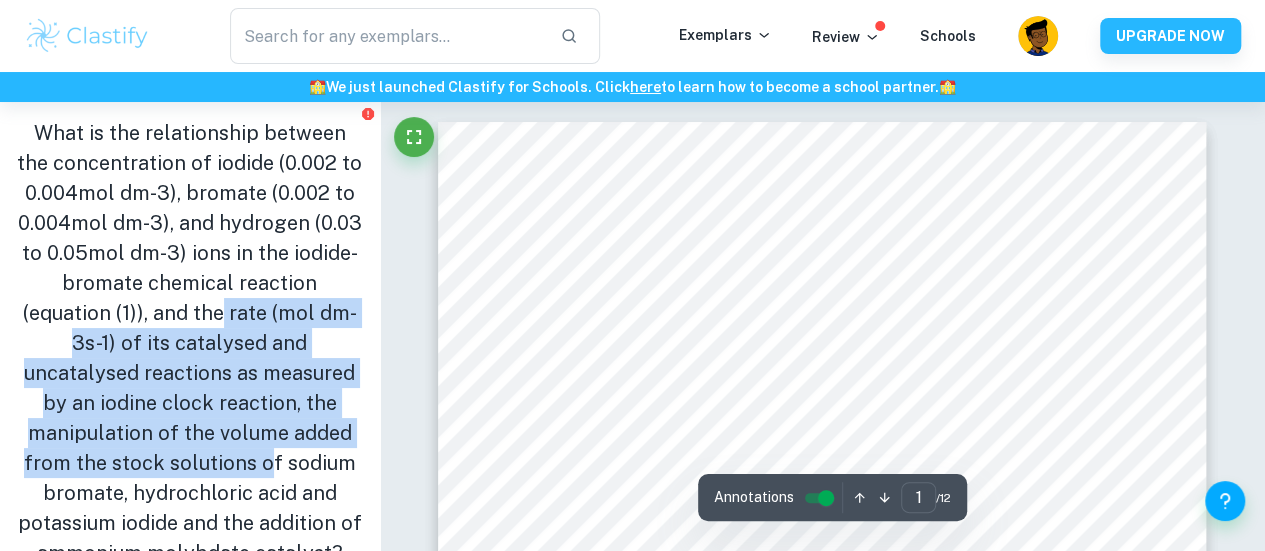 click on "What is the relationship between the concentration of iodide (0.002 to 0.004mol dm-3), bromate (0.002 to 0.004mol dm-3), and hydrogen (0.03 to 0.05mol dm-3) ions in the iodide-bromate chemical reaction (equation (1)), and the rate (mol dm-3s-1) of its catalysed and uncatalysed reactions as measured by an iodine clock reaction, the manipulation of the volume added from the stock solutions of sodium bromate, hydrochloric acid and potassium iodide and the addition of ammonium molybdate catalyst?" at bounding box center [190, 343] 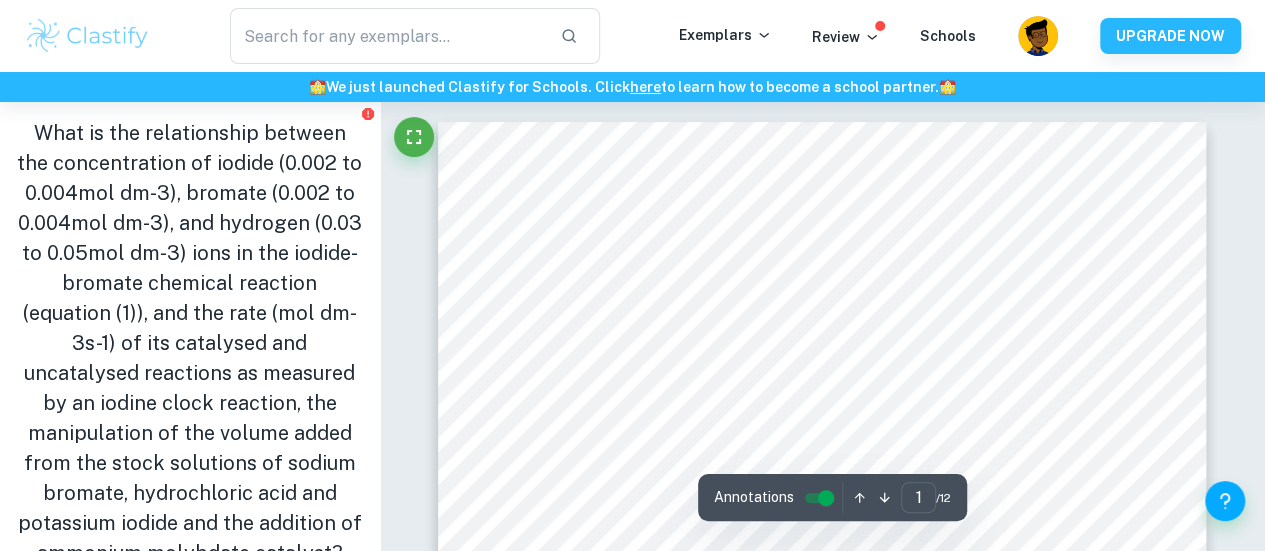 drag, startPoint x: 232, startPoint y: 144, endPoint x: 296, endPoint y: 162, distance: 66.48308 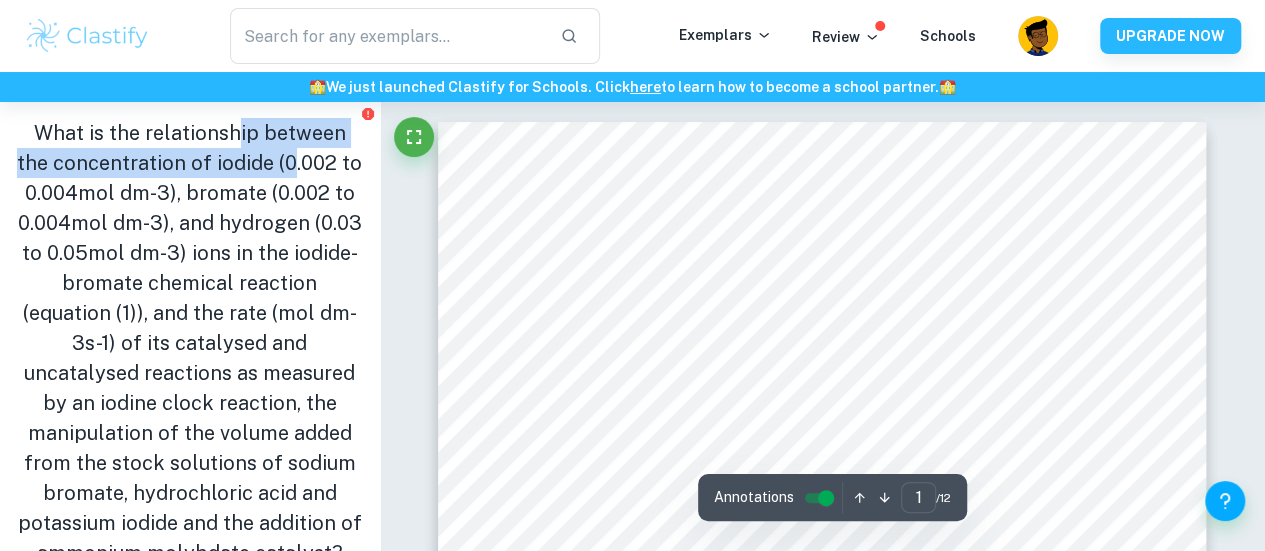 click on "What is the relationship between the concentration of iodide (0.002 to 0.004mol dm-3), bromate (0.002 to 0.004mol dm-3), and hydrogen (0.03 to 0.05mol dm-3) ions in the iodide-bromate chemical reaction (equation (1)), and the rate (mol dm-3s-1) of its catalysed and uncatalysed reactions as measured by an iodine clock reaction, the manipulation of the volume added from the stock solutions of sodium bromate, hydrochloric acid and potassium iodide and the addition of ammonium molybdate catalyst?" at bounding box center (190, 343) 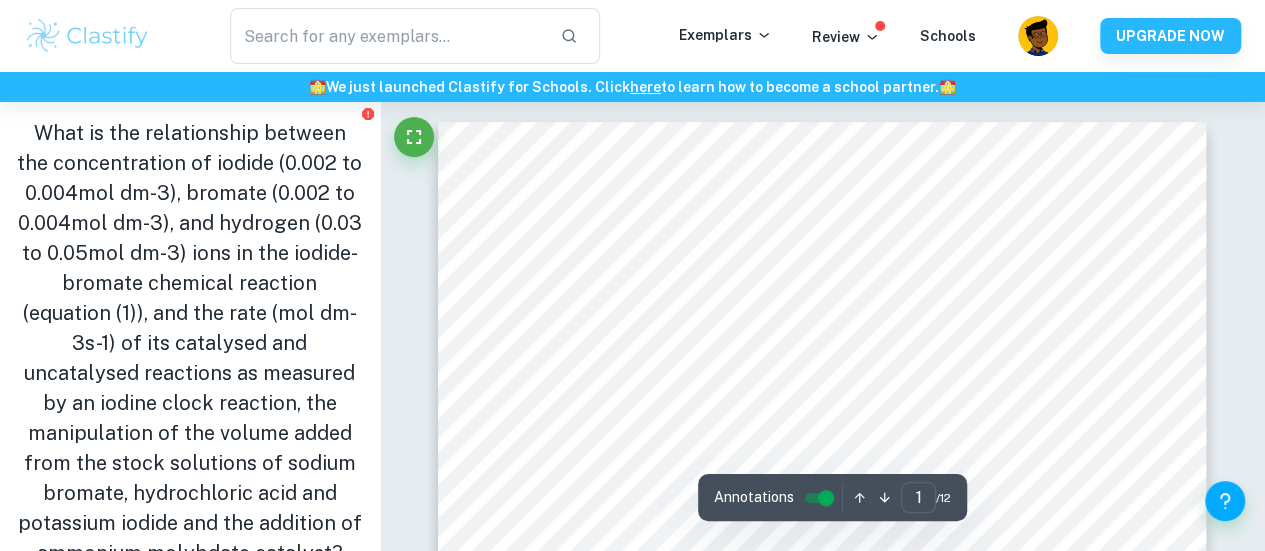 drag, startPoint x: 216, startPoint y: 161, endPoint x: 296, endPoint y: 204, distance: 90.824005 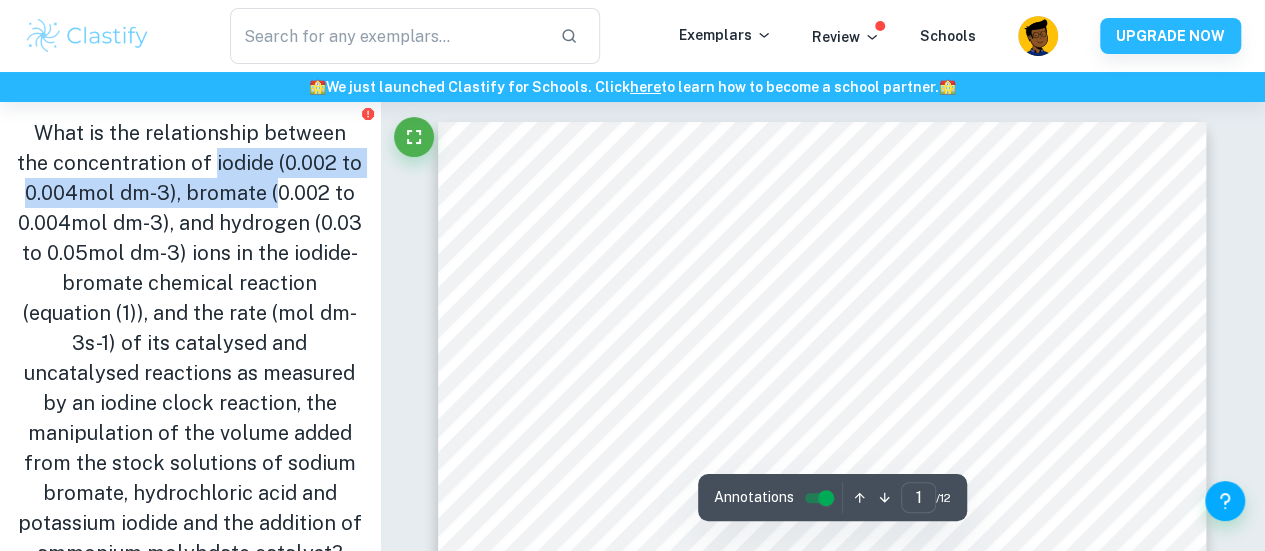 click on "What is the relationship between the concentration of iodide (0.002 to 0.004mol dm-3), bromate (0.002 to 0.004mol dm-3), and hydrogen (0.03 to 0.05mol dm-3) ions in the iodide-bromate chemical reaction (equation (1)), and the rate (mol dm-3s-1) of its catalysed and uncatalysed reactions as measured by an iodine clock reaction, the manipulation of the volume added from the stock solutions of sodium bromate, hydrochloric acid and potassium iodide and the addition of ammonium molybdate catalyst?" at bounding box center (190, 343) 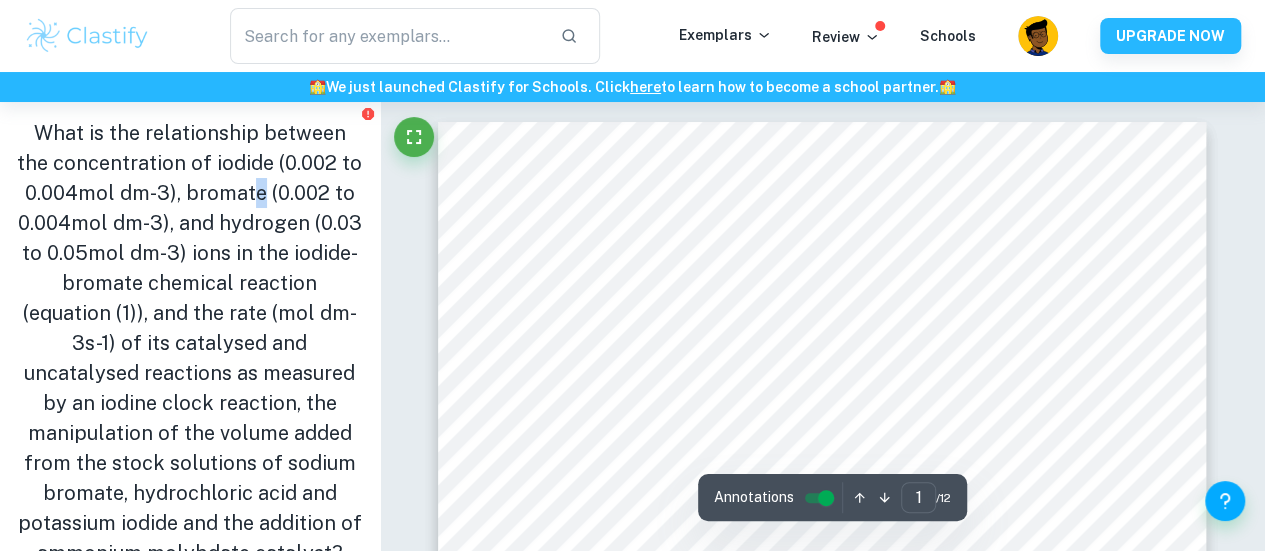 drag, startPoint x: 268, startPoint y: 190, endPoint x: 302, endPoint y: 221, distance: 46.010868 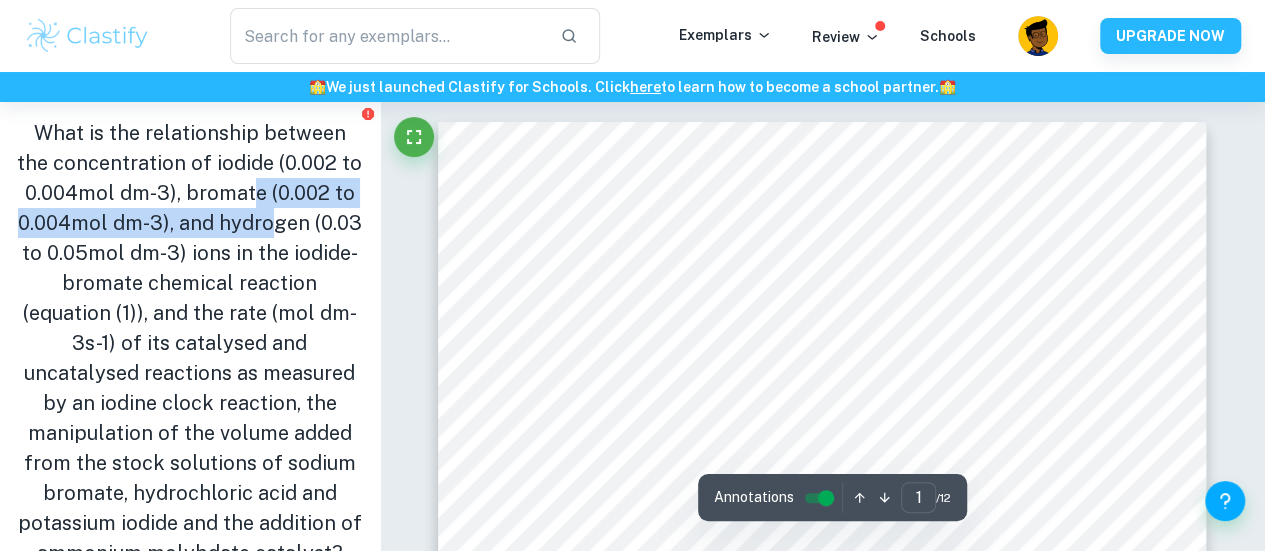 click on "What is the relationship between the concentration of iodide (0.002 to 0.004mol dm-3), bromate (0.002 to 0.004mol dm-3), and hydrogen (0.03 to 0.05mol dm-3) ions in the iodide-bromate chemical reaction (equation (1)), and the rate (mol dm-3s-1) of its catalysed and uncatalysed reactions as measured by an iodine clock reaction, the manipulation of the volume added from the stock solutions of sodium bromate, hydrochloric acid and potassium iodide and the addition of ammonium molybdate catalyst?" at bounding box center [190, 343] 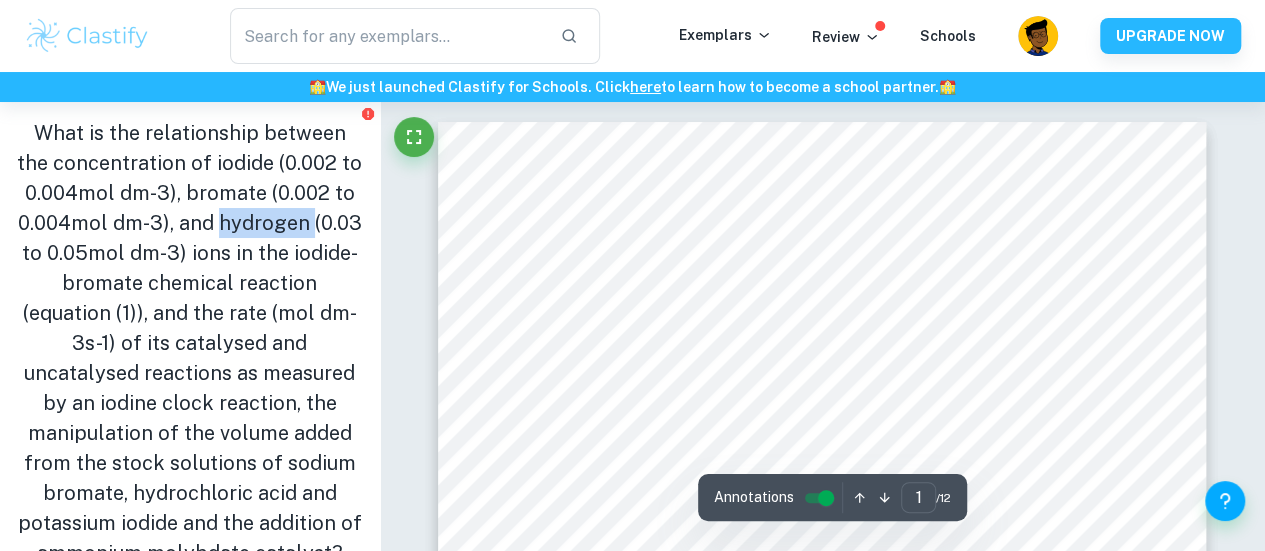 click on "What is the relationship between the concentration of iodide (0.002 to 0.004mol dm-3), bromate (0.002 to 0.004mol dm-3), and hydrogen (0.03 to 0.05mol dm-3) ions in the iodide-bromate chemical reaction (equation (1)), and the rate (mol dm-3s-1) of its catalysed and uncatalysed reactions as measured by an iodine clock reaction, the manipulation of the volume added from the stock solutions of sodium bromate, hydrochloric acid and potassium iodide and the addition of ammonium molybdate catalyst?" at bounding box center [190, 343] 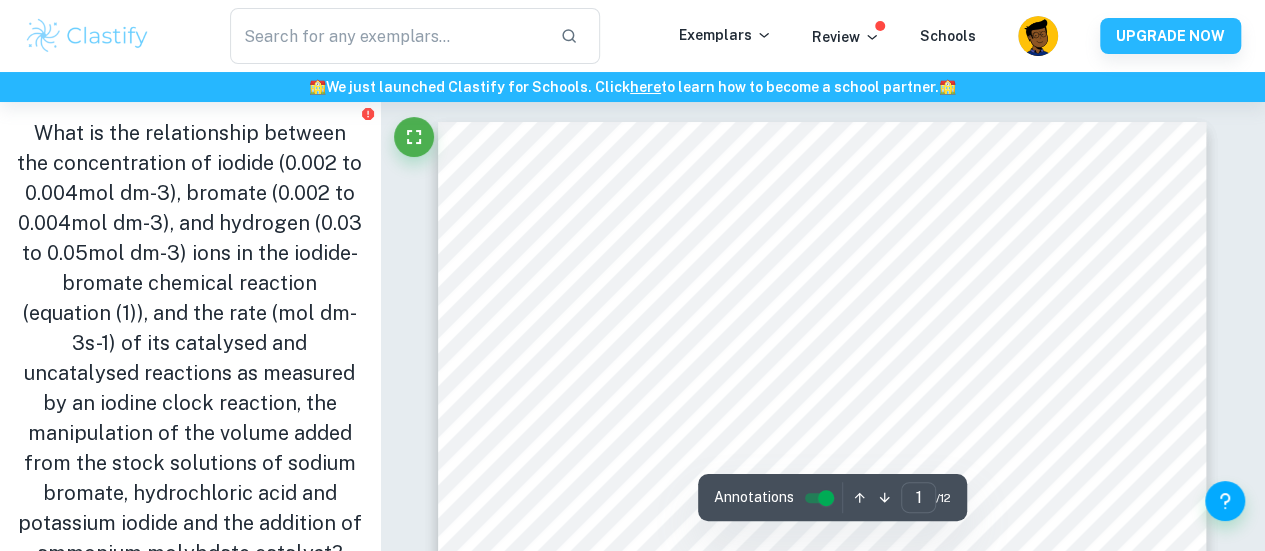 click on "What is the relationship between the concentration of iodide (0.002 to 0.004mol dm-3), bromate (0.002 to 0.004mol dm-3), and hydrogen (0.03 to 0.05mol dm-3) ions in the iodide-bromate chemical reaction (equation (1)), and the rate (mol dm-3s-1) of its catalysed and uncatalysed reactions as measured by an iodine clock reaction, the manipulation of the volume added from the stock solutions of sodium bromate, hydrochloric acid and potassium iodide and the addition of ammonium molybdate catalyst?" at bounding box center (190, 343) 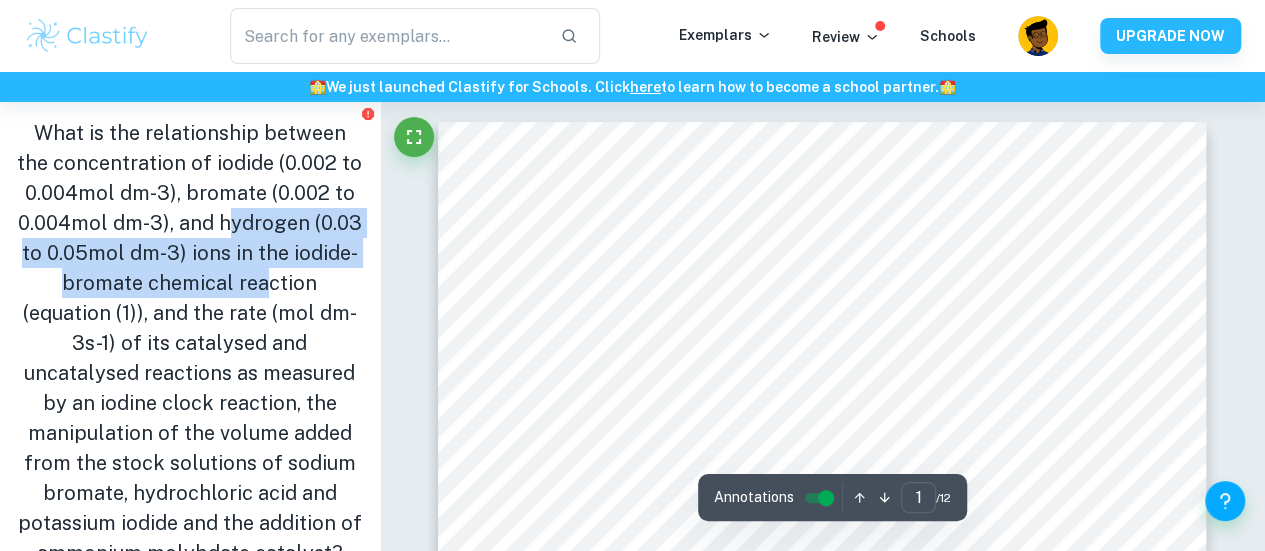 drag, startPoint x: 262, startPoint y: 213, endPoint x: 296, endPoint y: 289, distance: 83.25864 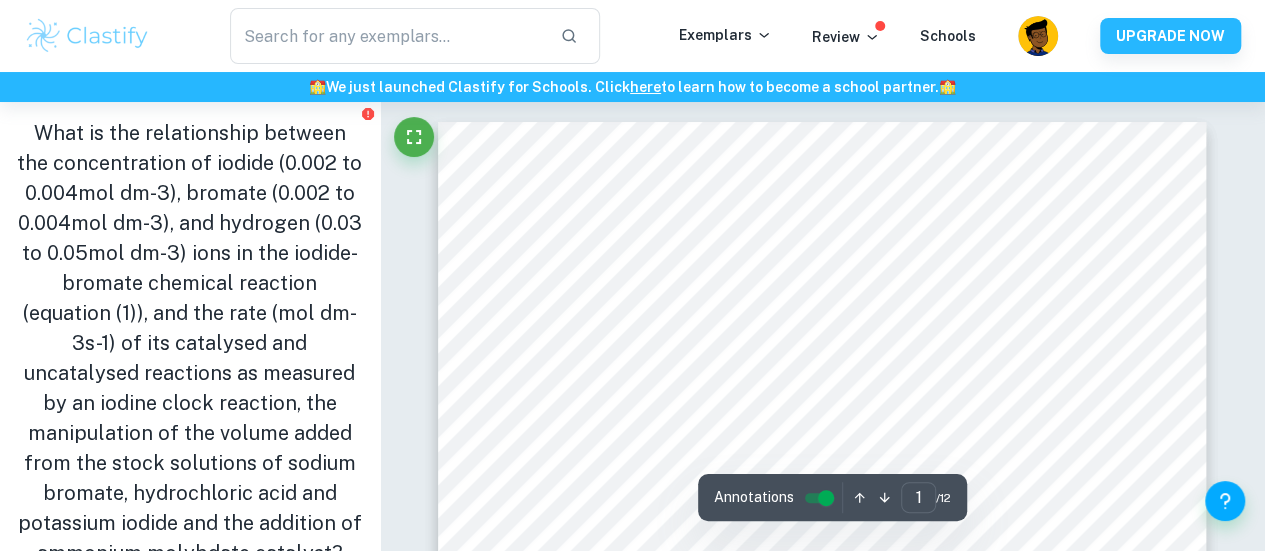 click on "What is the relationship between the concentration of iodide (0.002 to 0.004mol dm-3), bromate (0.002 to 0.004mol dm-3), and hydrogen (0.03 to 0.05mol dm-3) ions in the iodide-bromate chemical reaction (equation (1)), and the rate (mol dm-3s-1) of its catalysed and uncatalysed reactions as measured by an iodine clock reaction, the manipulation of the volume added from the stock solutions of sodium bromate, hydrochloric acid and potassium iodide and the addition of ammonium molybdate catalyst?" at bounding box center [190, 343] 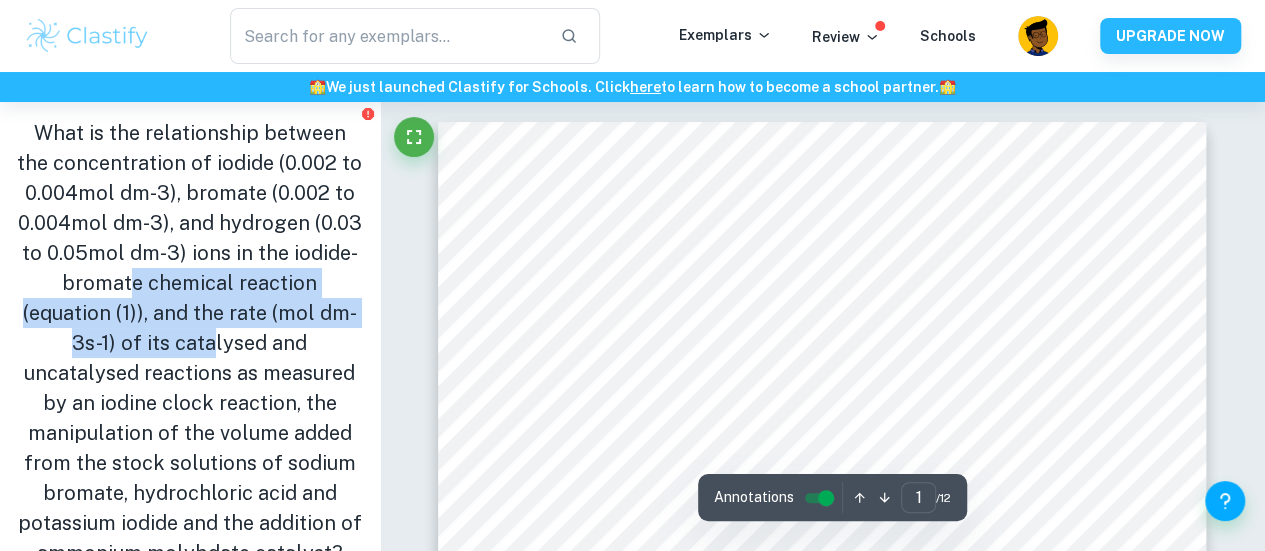 drag, startPoint x: 160, startPoint y: 291, endPoint x: 226, endPoint y: 339, distance: 81.608826 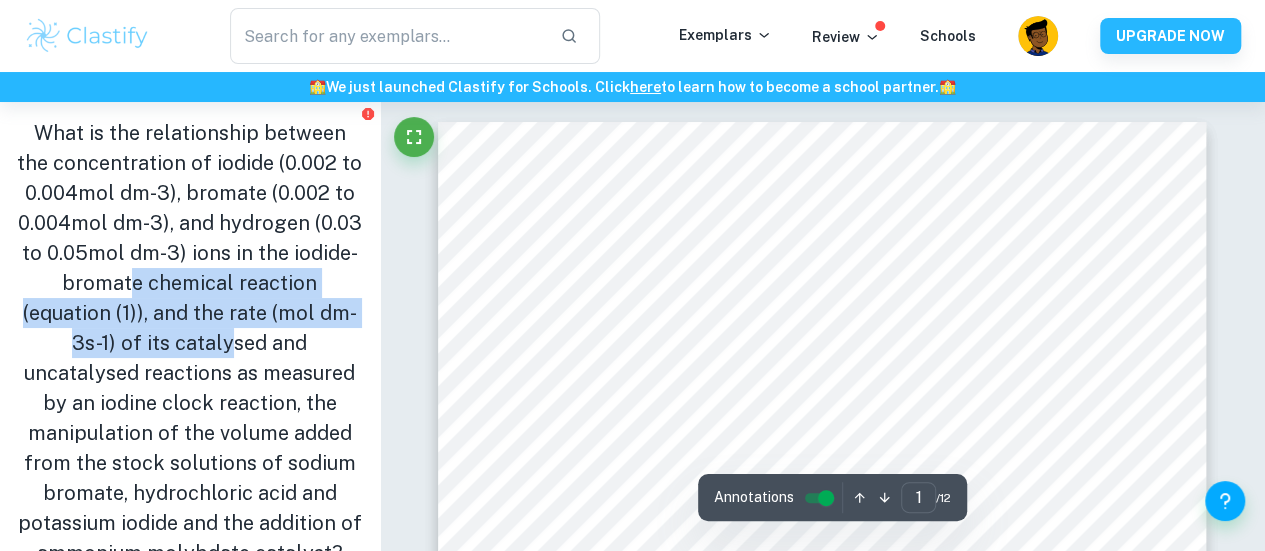 click on "What is the relationship between the concentration of iodide (0.002 to 0.004mol dm-3), bromate (0.002 to 0.004mol dm-3), and hydrogen (0.03 to 0.05mol dm-3) ions in the iodide-bromate chemical reaction (equation (1)), and the rate (mol dm-3s-1) of its catalysed and uncatalysed reactions as measured by an iodine clock reaction, the manipulation of the volume added from the stock solutions of sodium bromate, hydrochloric acid and potassium iodide and the addition of ammonium molybdate catalyst?" at bounding box center [190, 343] 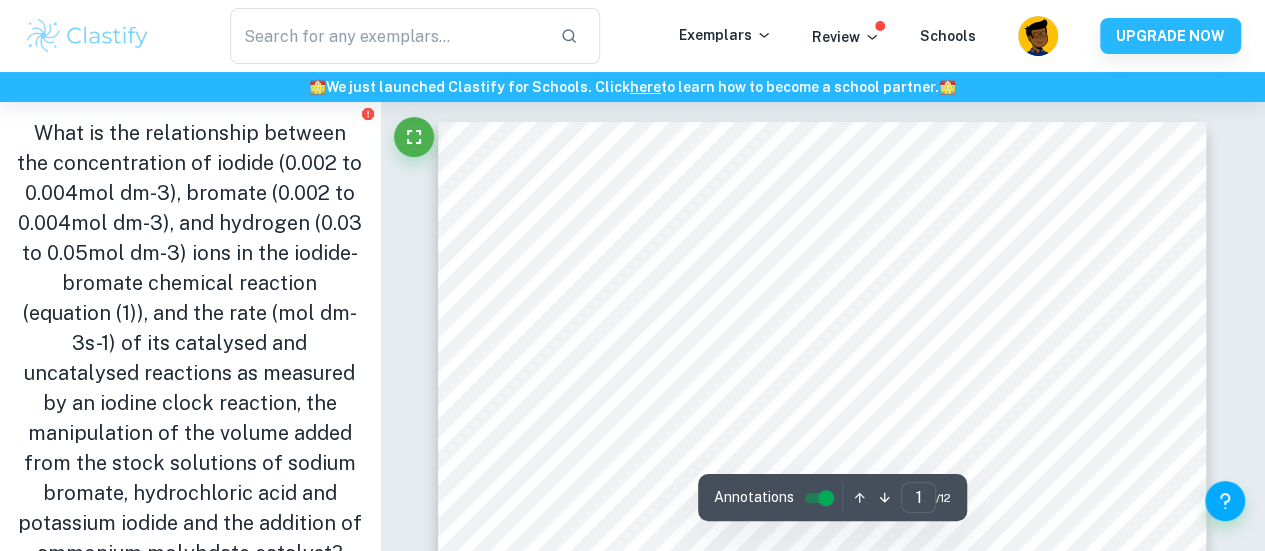 drag, startPoint x: 169, startPoint y: 315, endPoint x: 248, endPoint y: 326, distance: 79.762146 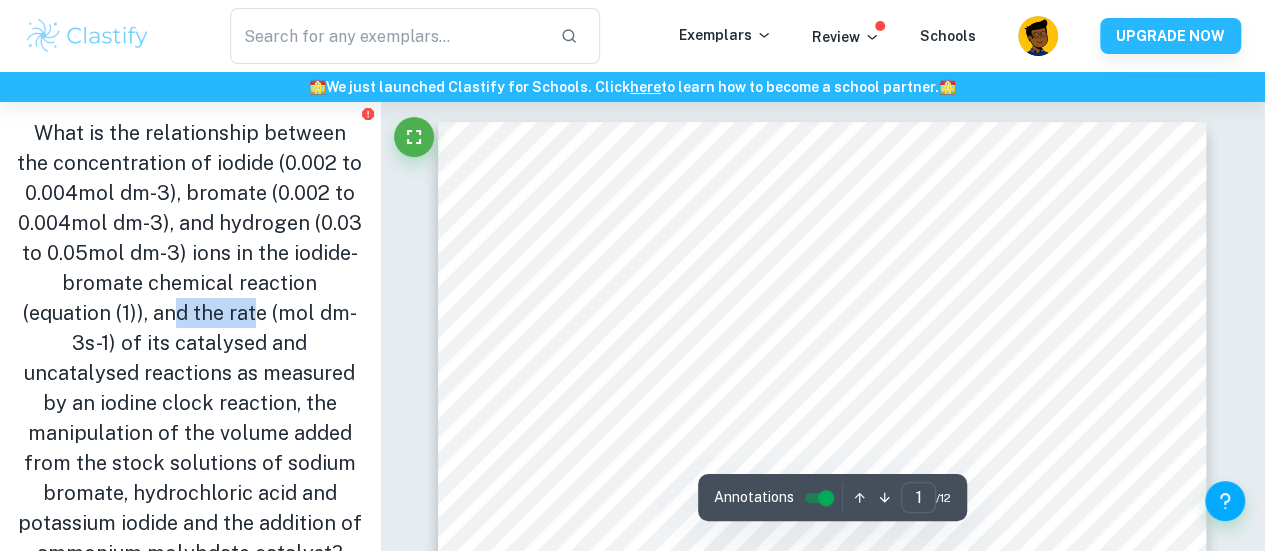click on "What is the relationship between the concentration of iodide (0.002 to 0.004mol dm-3), bromate (0.002 to 0.004mol dm-3), and hydrogen (0.03 to 0.05mol dm-3) ions in the iodide-bromate chemical reaction (equation (1)), and the rate (mol dm-3s-1) of its catalysed and uncatalysed reactions as measured by an iodine clock reaction, the manipulation of the volume added from the stock solutions of sodium bromate, hydrochloric acid and potassium iodide and the addition of ammonium molybdate catalyst?" at bounding box center (190, 343) 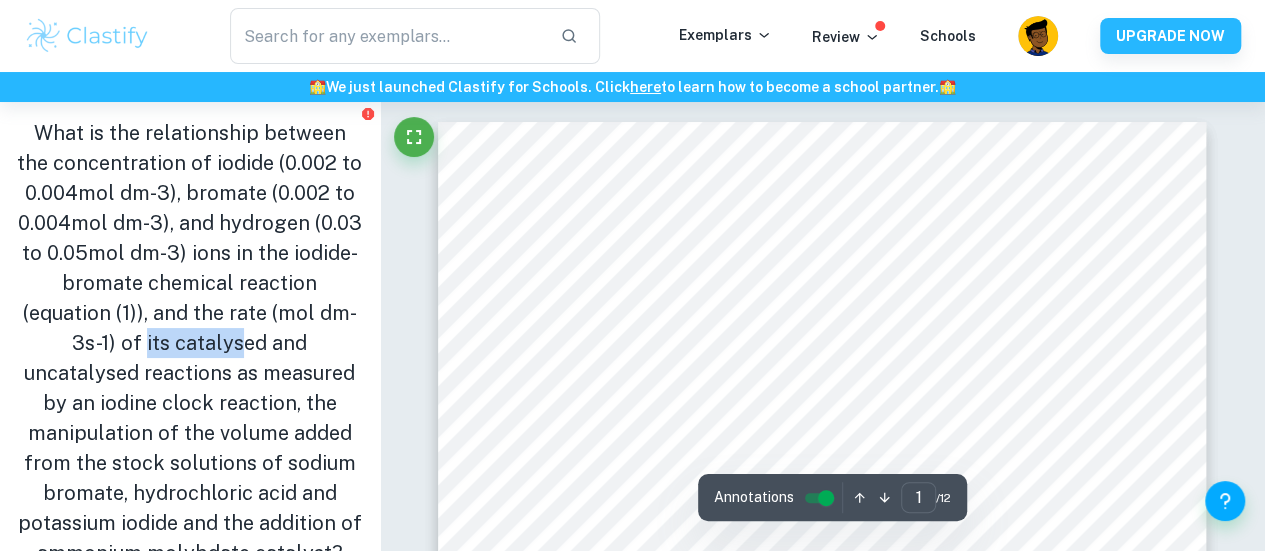 drag, startPoint x: 142, startPoint y: 341, endPoint x: 296, endPoint y: 330, distance: 154.39236 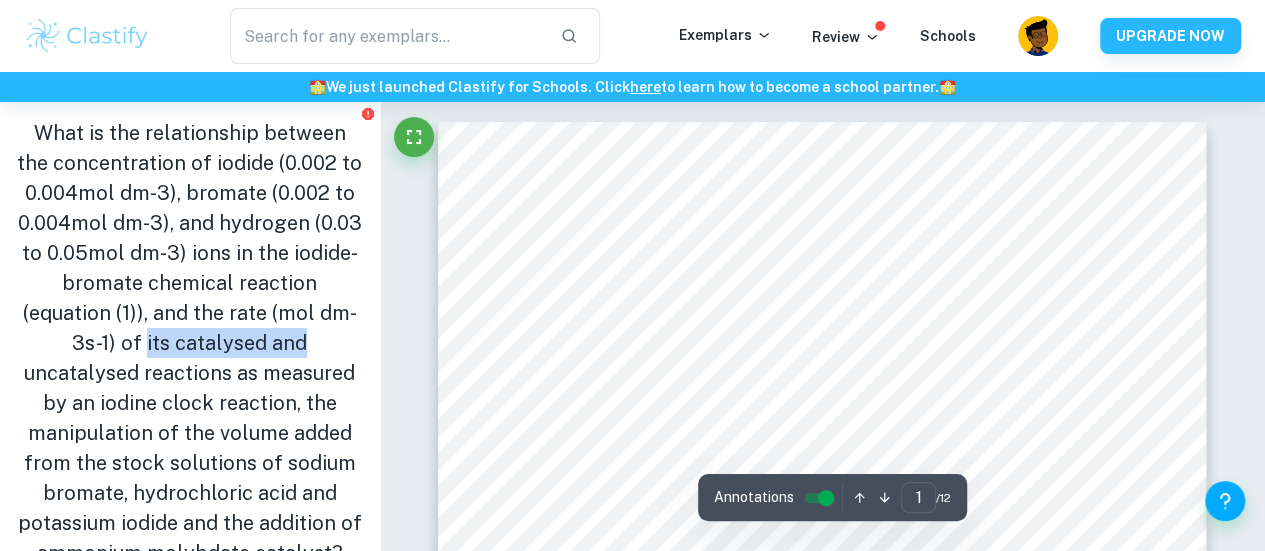 click on "What is the relationship between the concentration of iodide (0.002 to 0.004mol dm-3), bromate (0.002 to 0.004mol dm-3), and hydrogen (0.03 to 0.05mol dm-3) ions in the iodide-bromate chemical reaction (equation (1)), and the rate (mol dm-3s-1) of its catalysed and uncatalysed reactions as measured by an iodine clock reaction, the manipulation of the volume added from the stock solutions of sodium bromate, hydrochloric acid and potassium iodide and the addition of ammonium molybdate catalyst?" at bounding box center [190, 343] 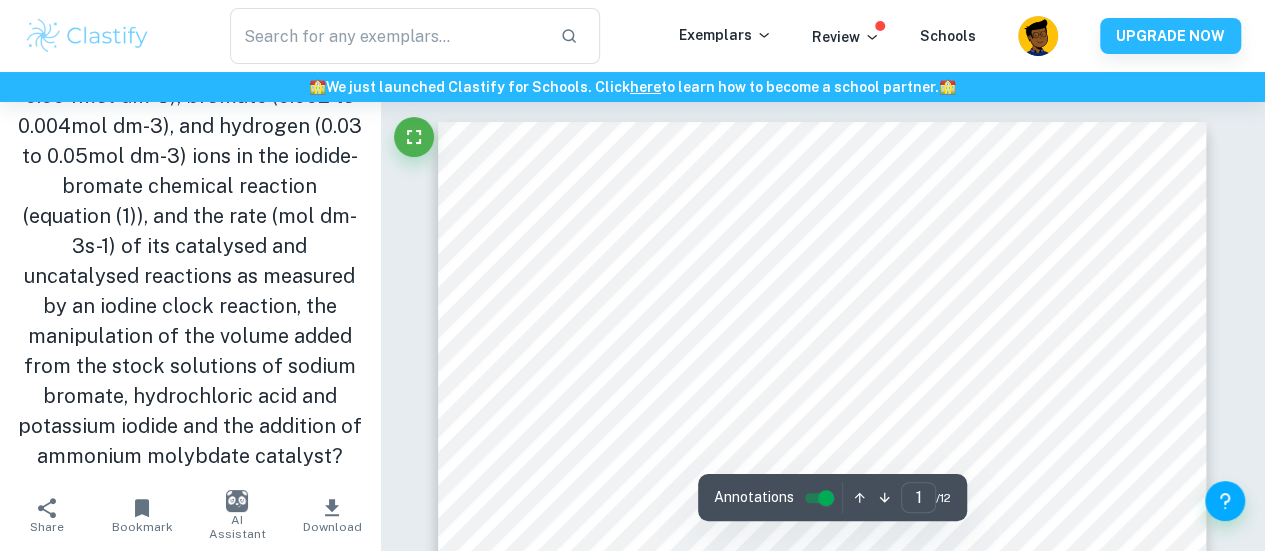 scroll, scrollTop: 100, scrollLeft: 0, axis: vertical 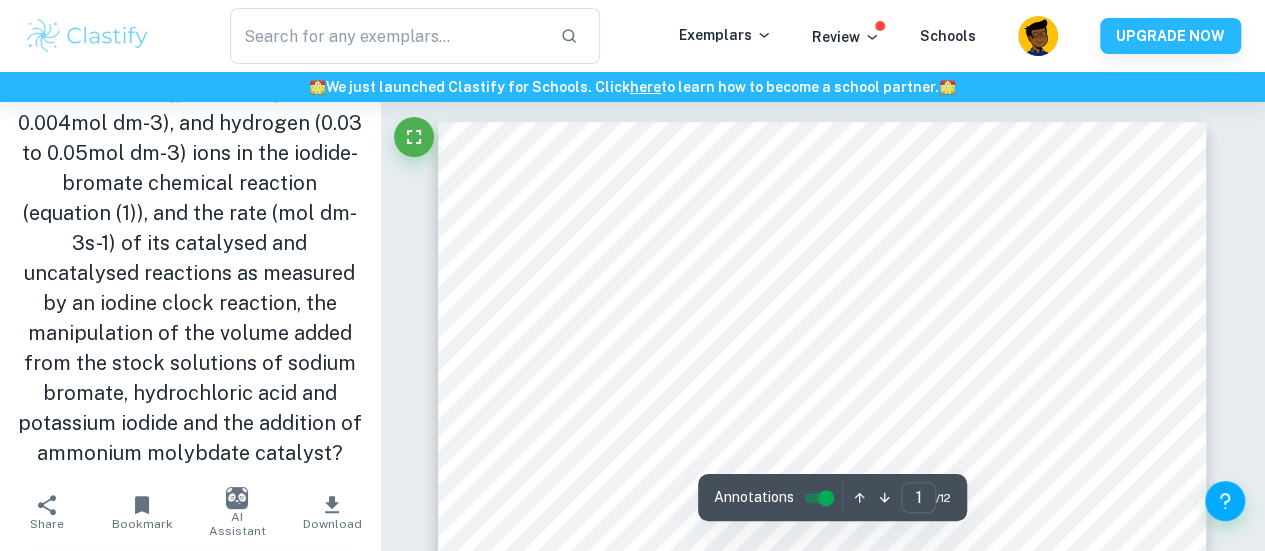 drag, startPoint x: 243, startPoint y: 302, endPoint x: 283, endPoint y: 345, distance: 58.728188 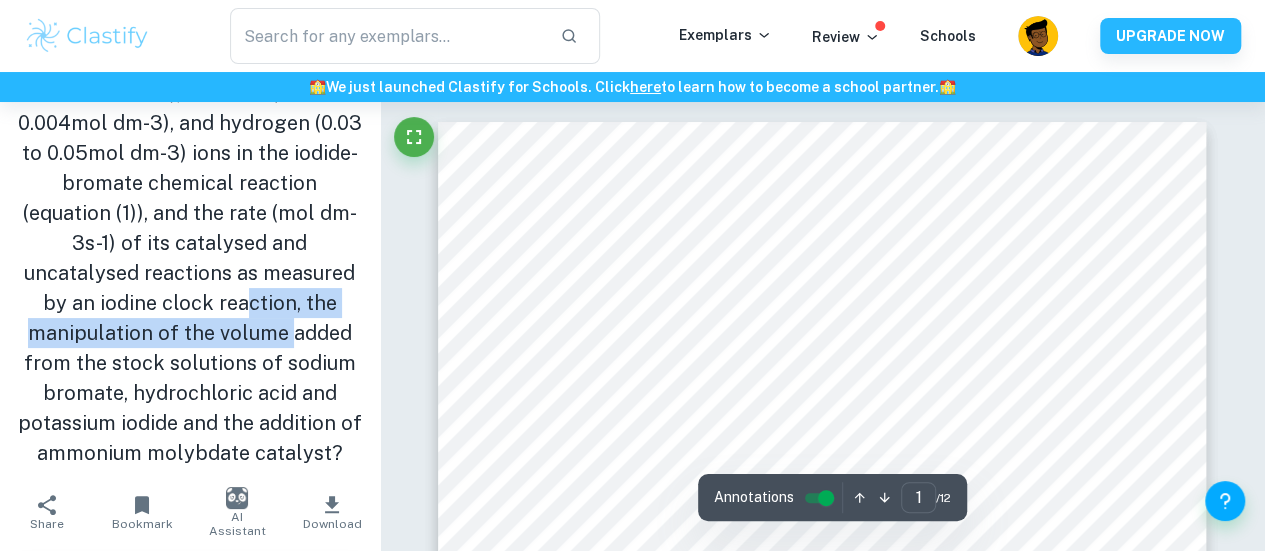click on "What is the relationship between the concentration of iodide (0.002 to 0.004mol dm-3), bromate (0.002 to 0.004mol dm-3), and hydrogen (0.03 to 0.05mol dm-3) ions in the iodide-bromate chemical reaction (equation (1)), and the rate (mol dm-3s-1) of its catalysed and uncatalysed reactions as measured by an iodine clock reaction, the manipulation of the volume added from the stock solutions of sodium bromate, hydrochloric acid and potassium iodide and the addition of ammonium molybdate catalyst?" at bounding box center [190, 243] 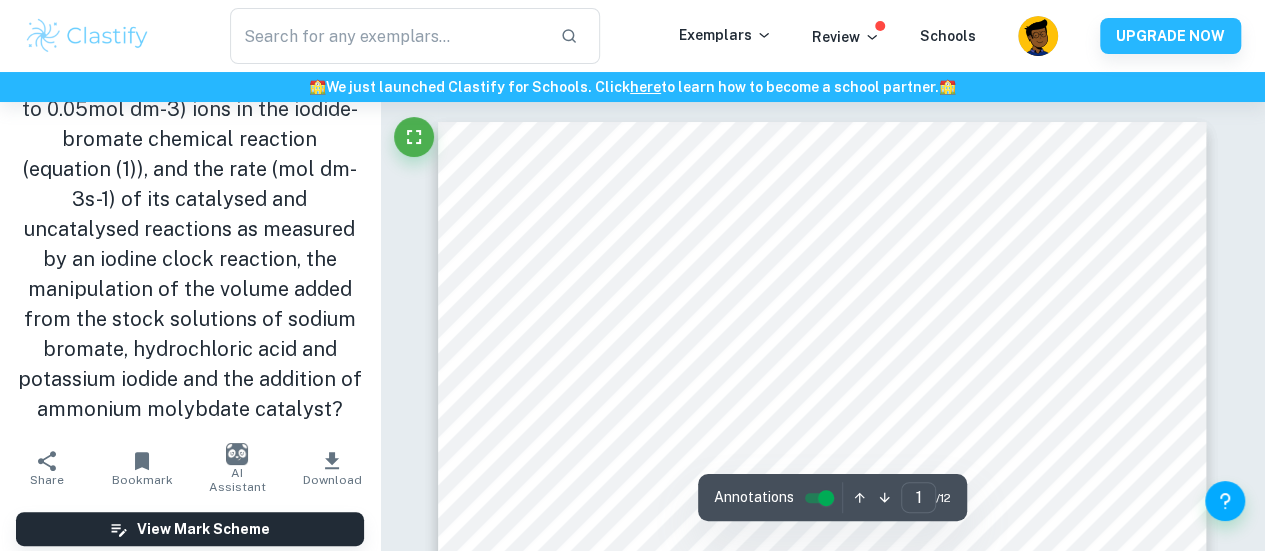 scroll, scrollTop: 143, scrollLeft: 0, axis: vertical 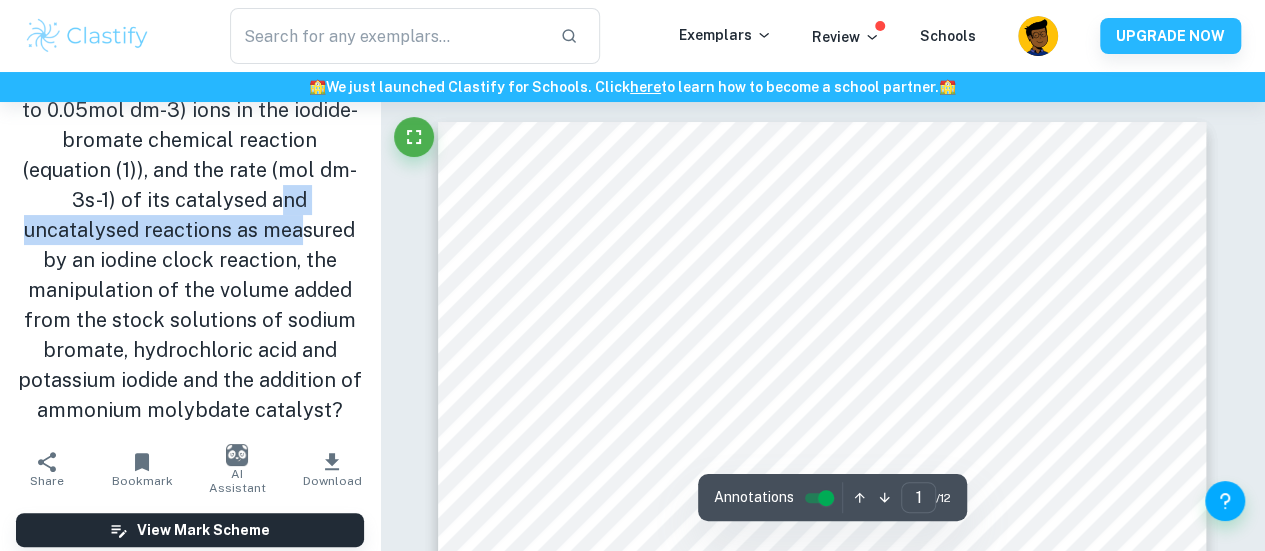 drag, startPoint x: 276, startPoint y: 189, endPoint x: 297, endPoint y: 239, distance: 54.230988 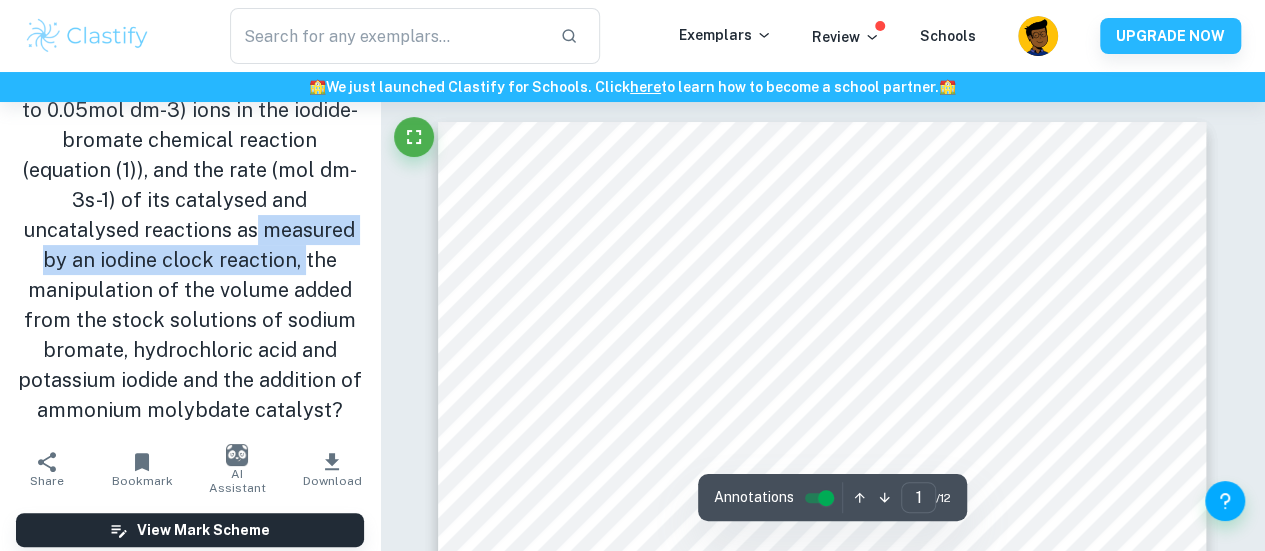 drag, startPoint x: 294, startPoint y: 249, endPoint x: 238, endPoint y: 203, distance: 72.47068 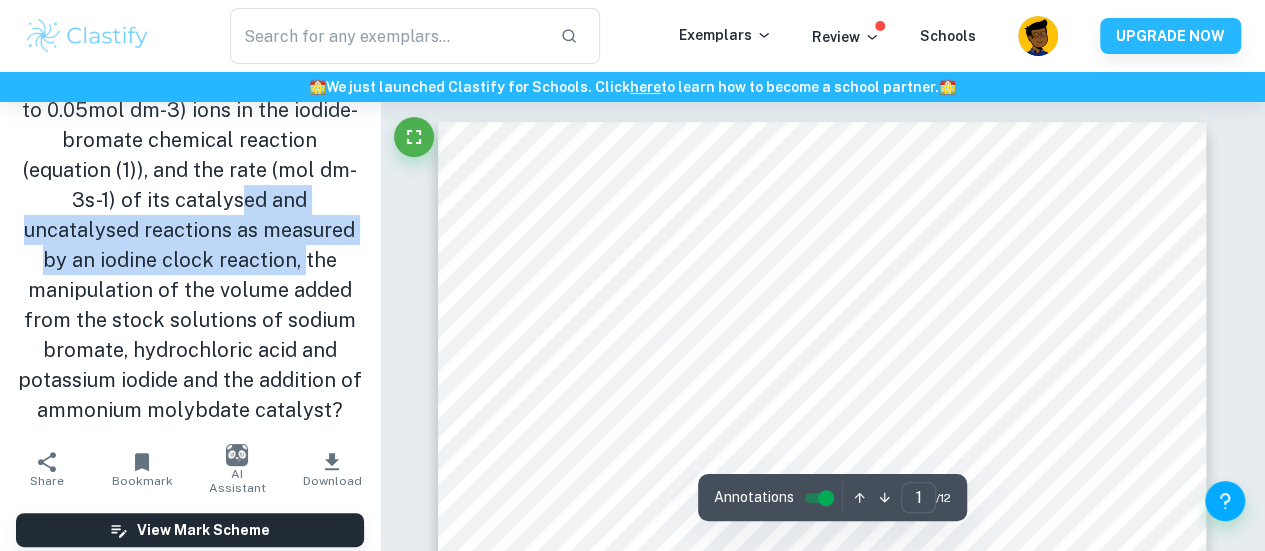click on "What is the relationship between the concentration of iodide (0.002 to 0.004mol dm-3), bromate (0.002 to 0.004mol dm-3), and hydrogen (0.03 to 0.05mol dm-3) ions in the iodide-bromate chemical reaction (equation (1)), and the rate (mol dm-3s-1) of its catalysed and uncatalysed reactions as measured by an iodine clock reaction, the manipulation of the volume added from the stock solutions of sodium bromate, hydrochloric acid and potassium iodide and the addition of ammonium molybdate catalyst?" at bounding box center (190, 200) 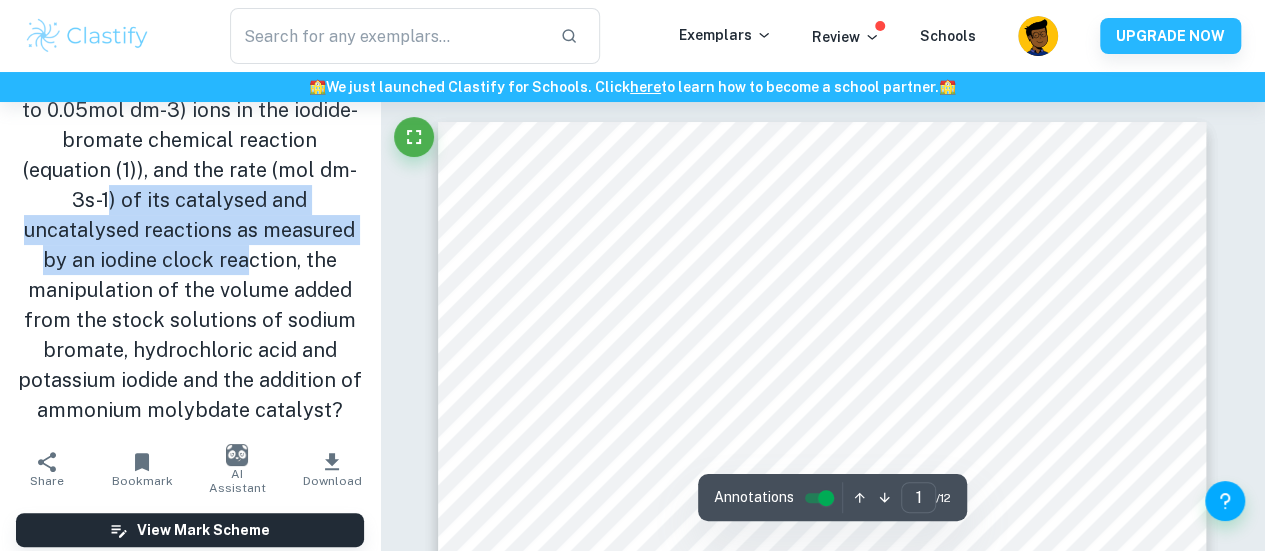 drag, startPoint x: 104, startPoint y: 185, endPoint x: 238, endPoint y: 253, distance: 150.26643 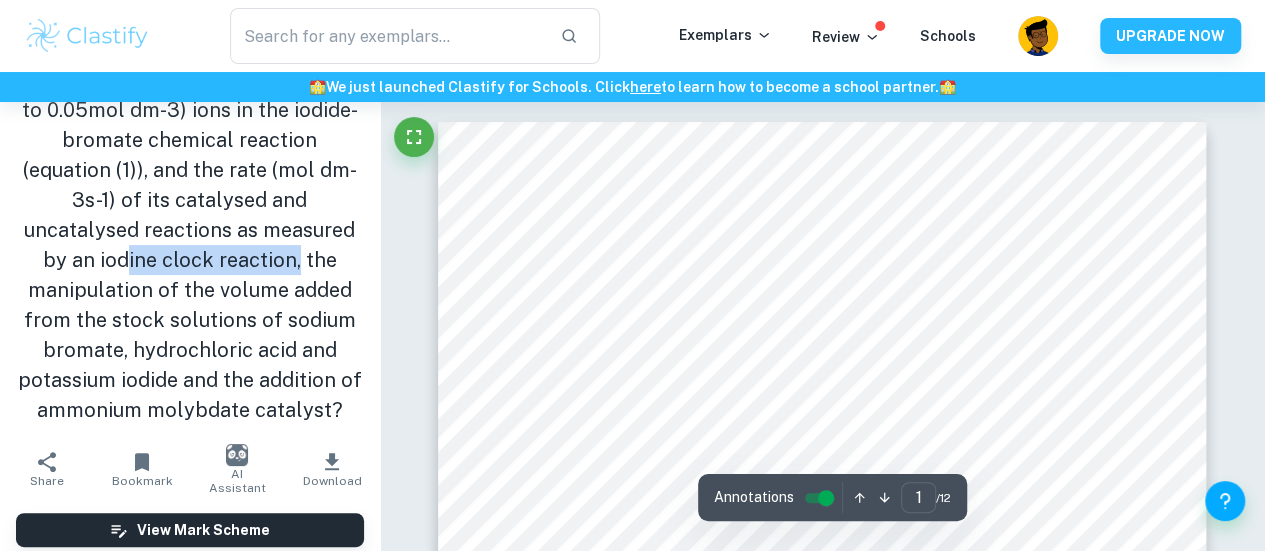 drag, startPoint x: 290, startPoint y: 267, endPoint x: 112, endPoint y: 259, distance: 178.17969 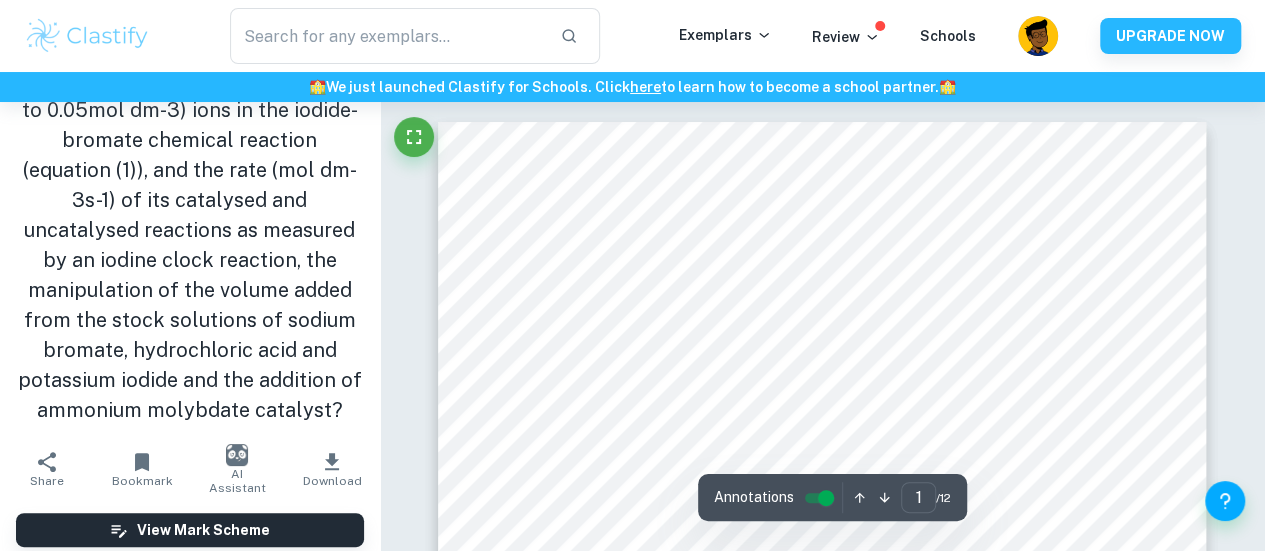 click on "What is the relationship between the concentration of iodide (0.002 to 0.004mol dm-3), bromate (0.002 to 0.004mol dm-3), and hydrogen (0.03 to 0.05mol dm-3) ions in the iodide-bromate chemical reaction (equation (1)), and the rate (mol dm-3s-1) of its catalysed and uncatalysed reactions as measured by an iodine clock reaction, the manipulation of the volume added from the stock solutions of sodium bromate, hydrochloric acid and potassium iodide and the addition of ammonium molybdate catalyst?" at bounding box center [190, 200] 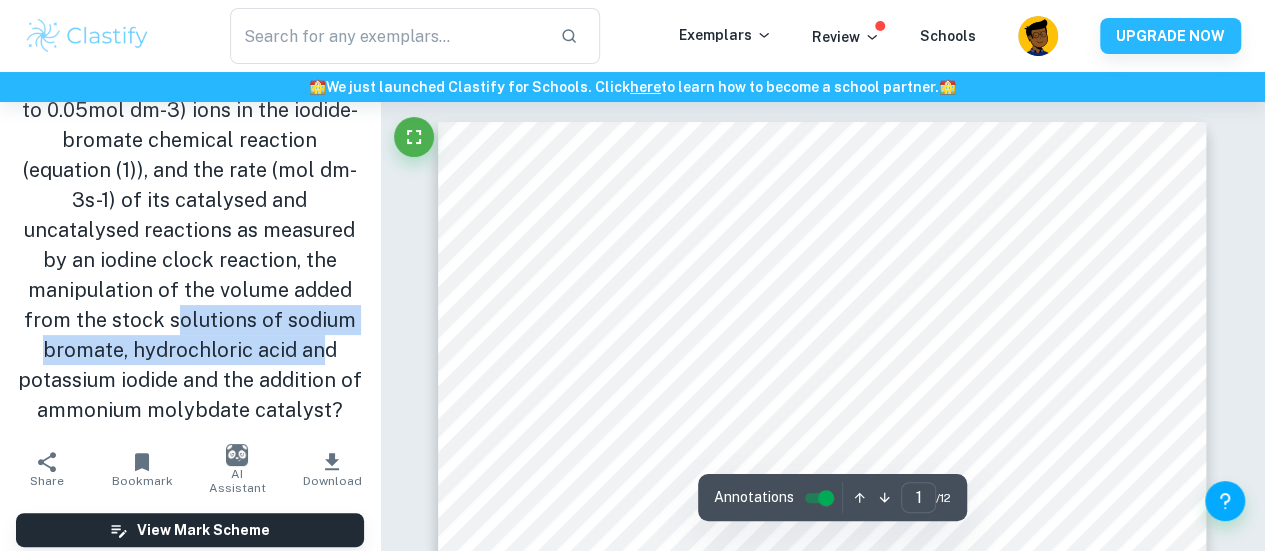 drag, startPoint x: 167, startPoint y: 305, endPoint x: 335, endPoint y: 358, distance: 176.16185 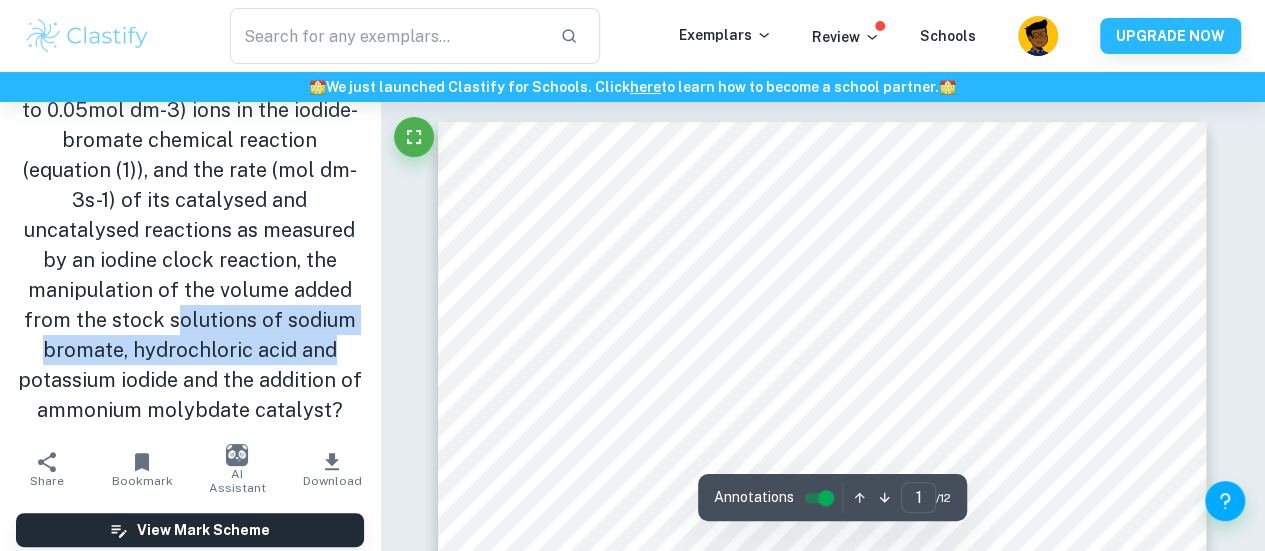 click on "What is the relationship between the concentration of iodide (0.002 to 0.004mol dm-3), bromate (0.002 to 0.004mol dm-3), and hydrogen (0.03 to 0.05mol dm-3) ions in the iodide-bromate chemical reaction (equation (1)), and the rate (mol dm-3s-1) of its catalysed and uncatalysed reactions as measured by an iodine clock reaction, the manipulation of the volume added from the stock solutions of sodium bromate, hydrochloric acid and potassium iodide and the addition of ammonium molybdate catalyst?" at bounding box center [190, 200] 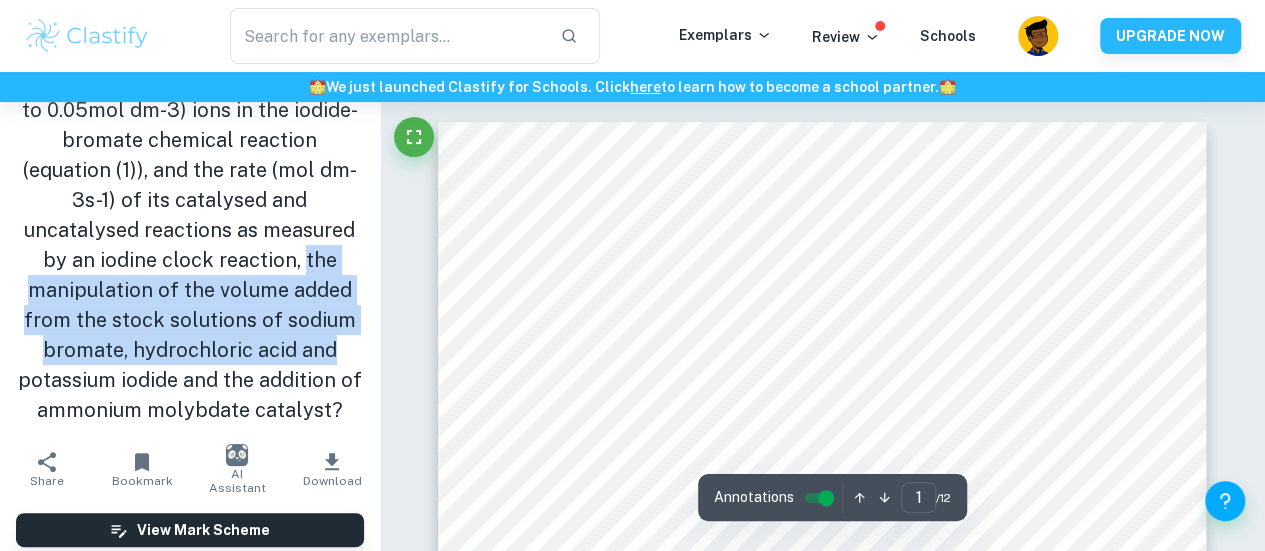 drag, startPoint x: 292, startPoint y: 257, endPoint x: 330, endPoint y: 341, distance: 92.19544 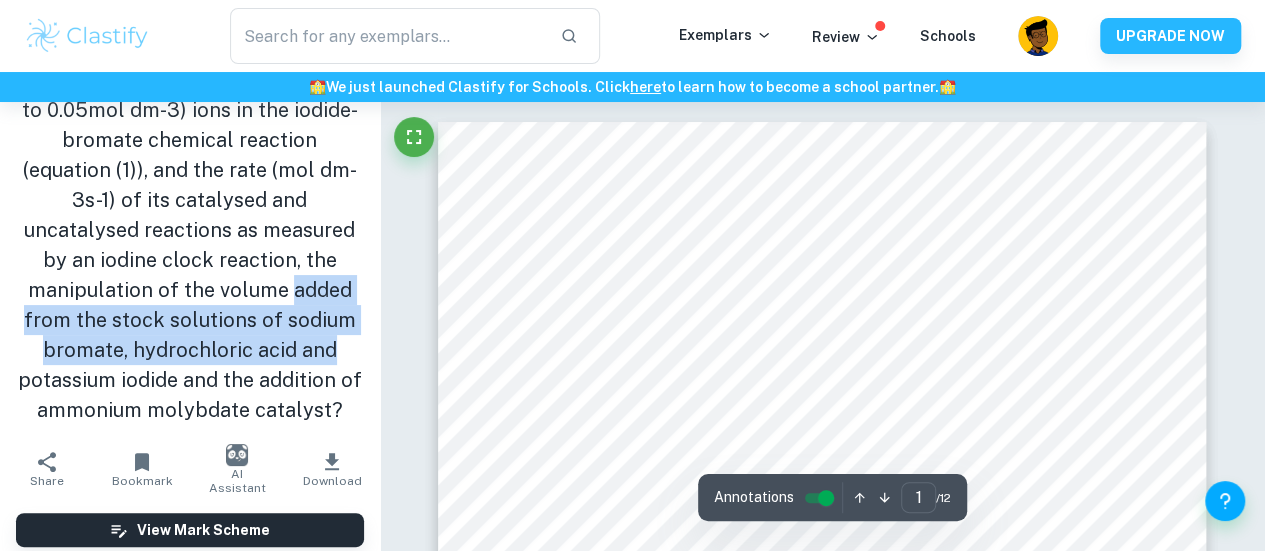 drag, startPoint x: 330, startPoint y: 341, endPoint x: 299, endPoint y: 278, distance: 70.21396 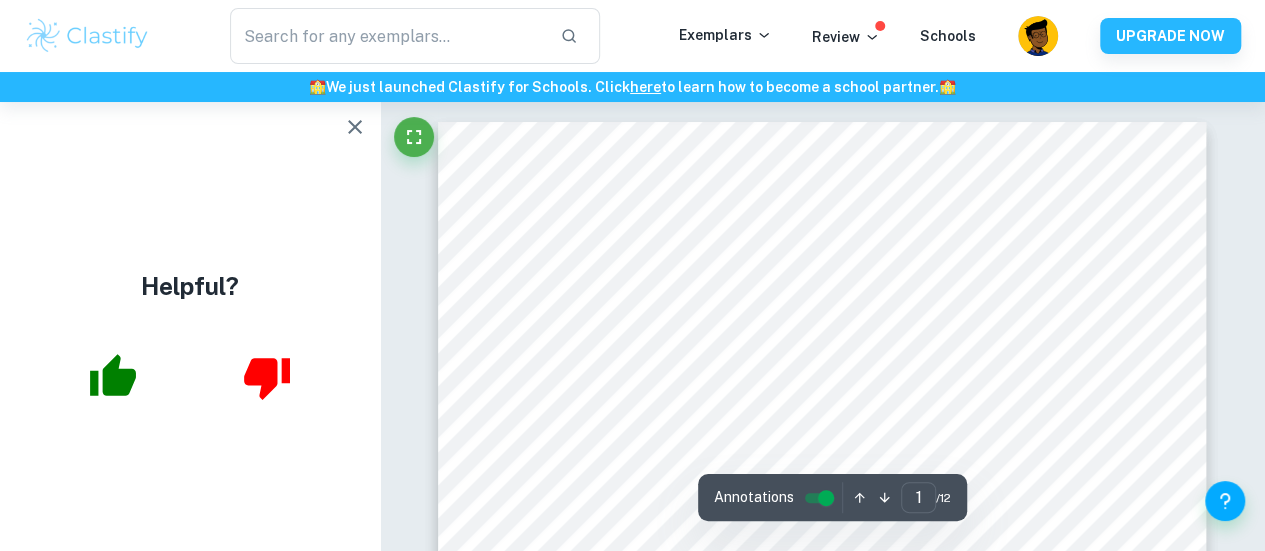 scroll, scrollTop: 0, scrollLeft: 0, axis: both 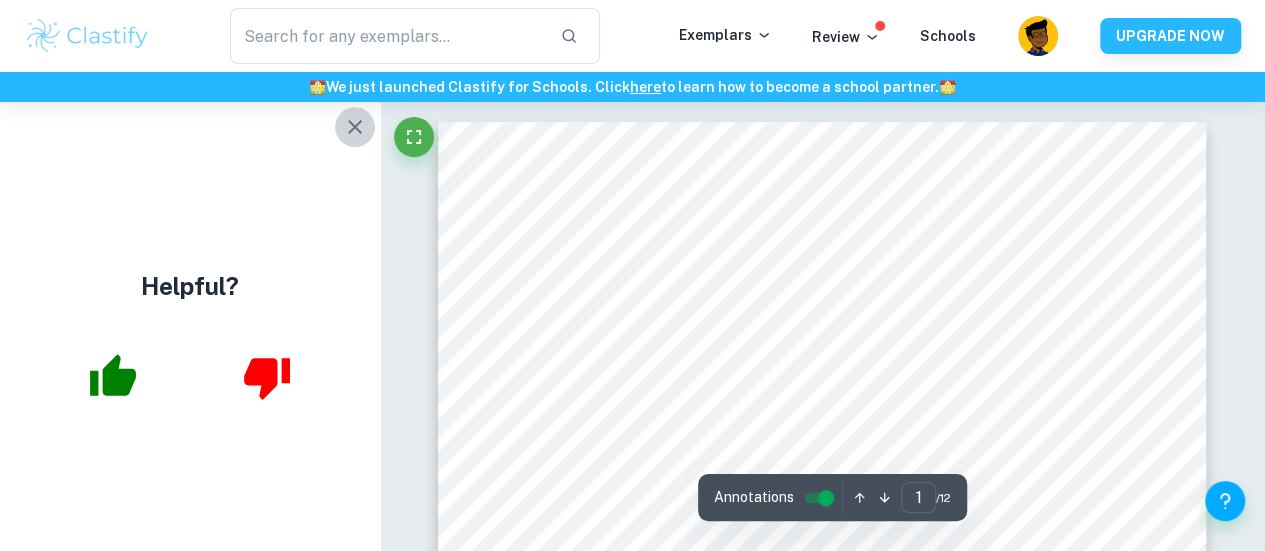 click at bounding box center (355, 127) 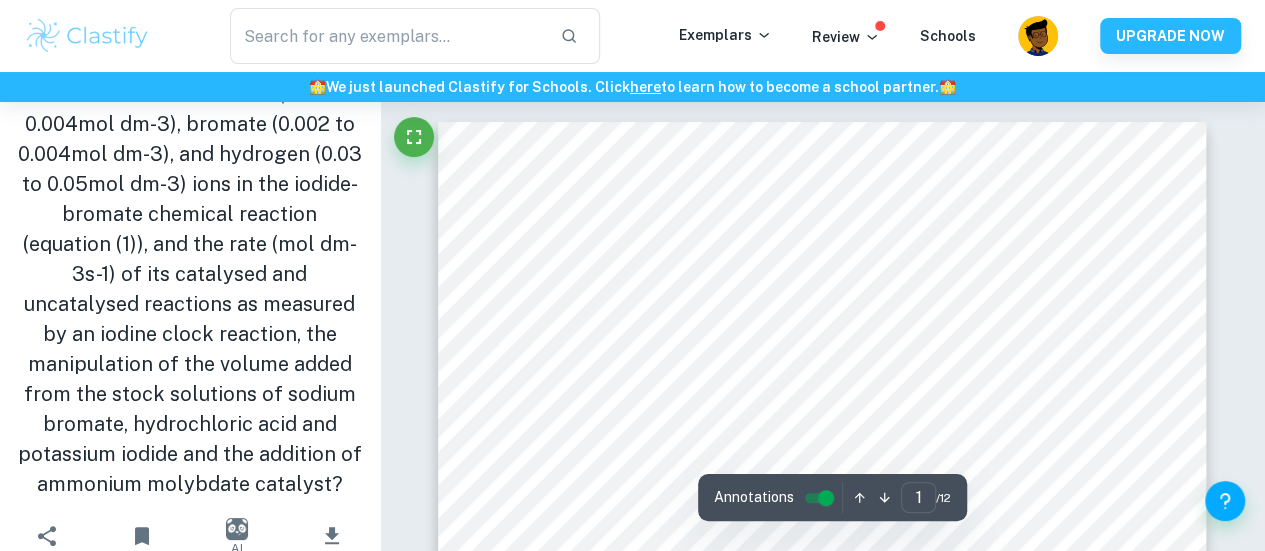scroll, scrollTop: 69, scrollLeft: 0, axis: vertical 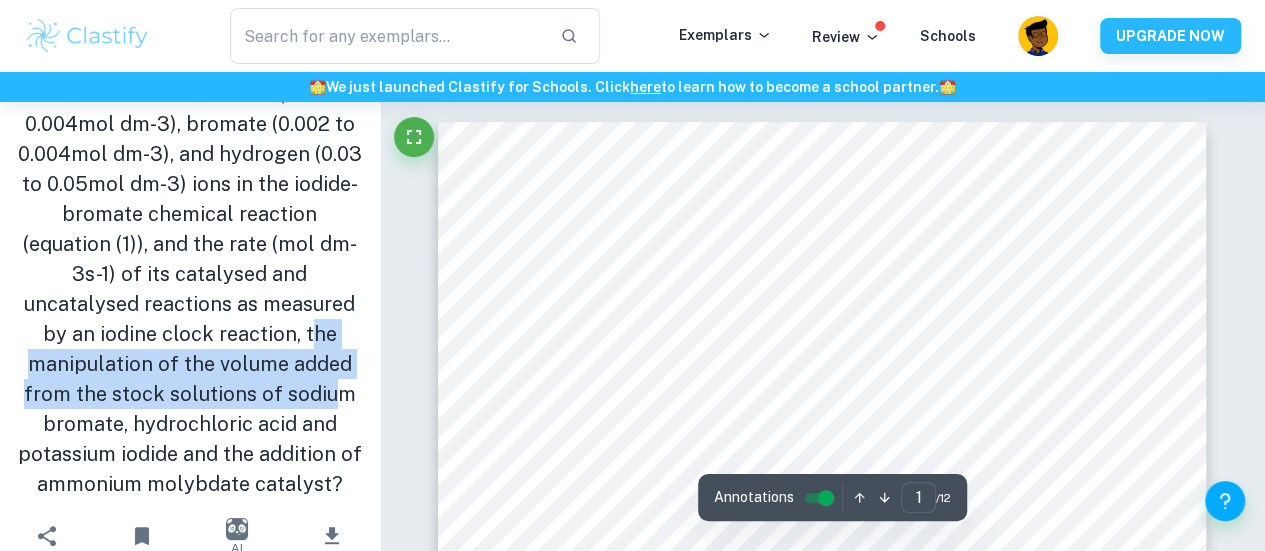 click on "What is the relationship between the concentration of iodide (0.002 to 0.004mol dm-3), bromate (0.002 to 0.004mol dm-3), and hydrogen (0.03 to 0.05mol dm-3) ions in the iodide-bromate chemical reaction (equation (1)), and the rate (mol dm-3s-1) of its catalysed and uncatalysed reactions as measured by an iodine clock reaction, the manipulation of the volume added from the stock solutions of sodium bromate, hydrochloric acid and potassium iodide and the addition of ammonium molybdate catalyst?" at bounding box center (190, 274) 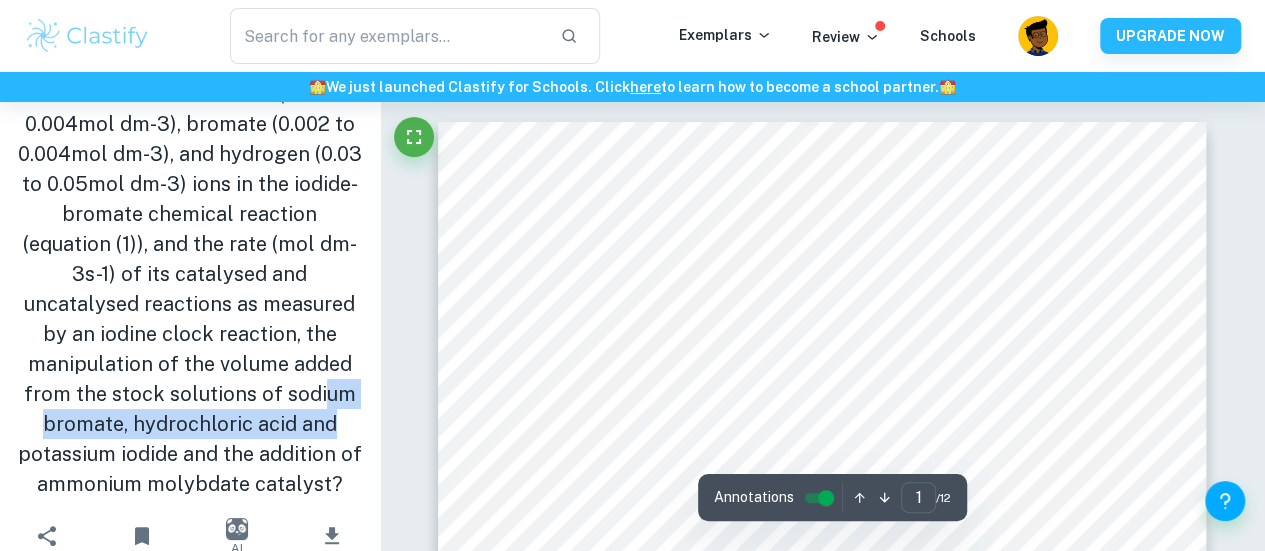 drag, startPoint x: 316, startPoint y: 401, endPoint x: 347, endPoint y: 435, distance: 46.010868 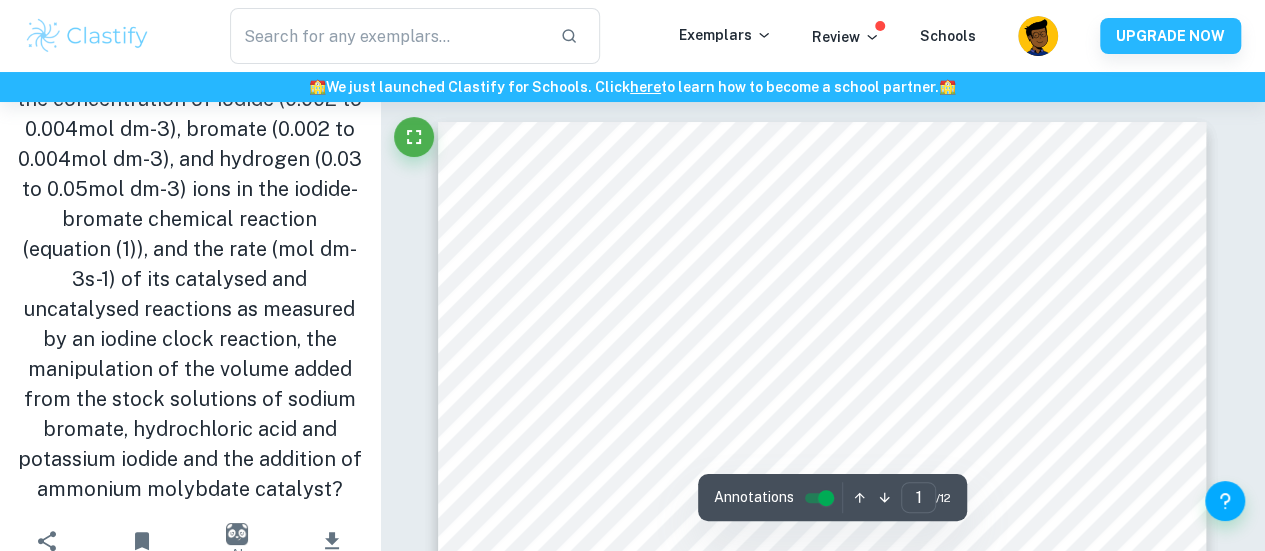 scroll, scrollTop: 0, scrollLeft: 0, axis: both 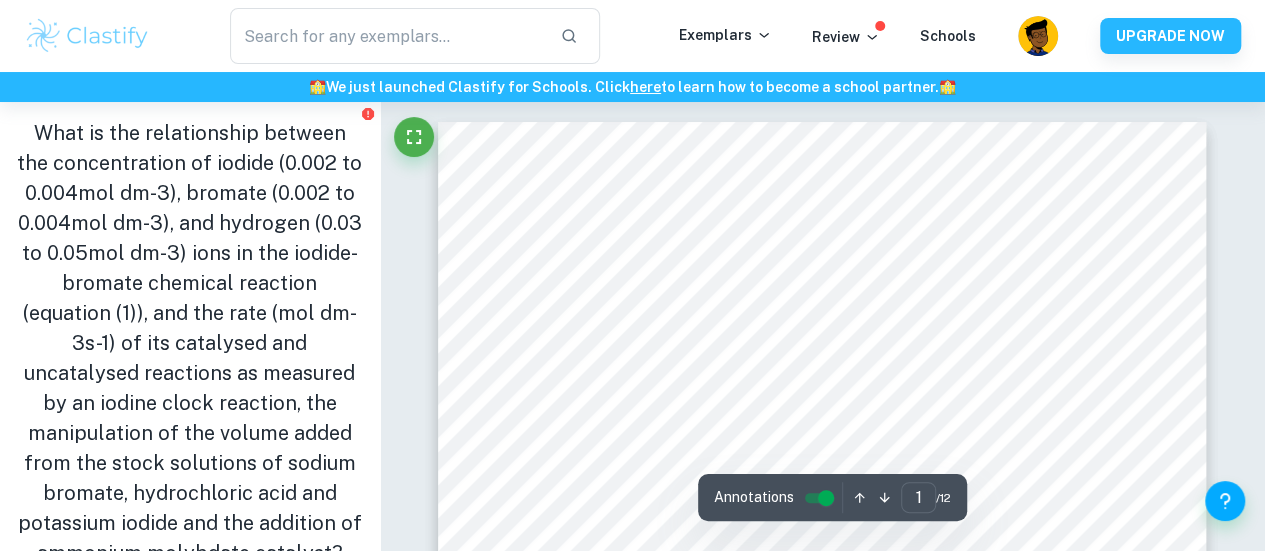 click on "What is the relationship between the concentration of iodide (0.002 to 0.004mol dm-3), bromate (0.002 to 0.004mol dm-3), and hydrogen (0.03 to 0.05mol dm-3) ions in the iodide-bromate chemical reaction (equation (1)), and the rate (mol dm-3s-1) of its catalysed and uncatalysed reactions as measured by an iodine clock reaction, the manipulation of the volume added from the stock solutions of sodium bromate, hydrochloric acid and potassium iodide and the addition of ammonium molybdate catalyst?" at bounding box center (190, 343) 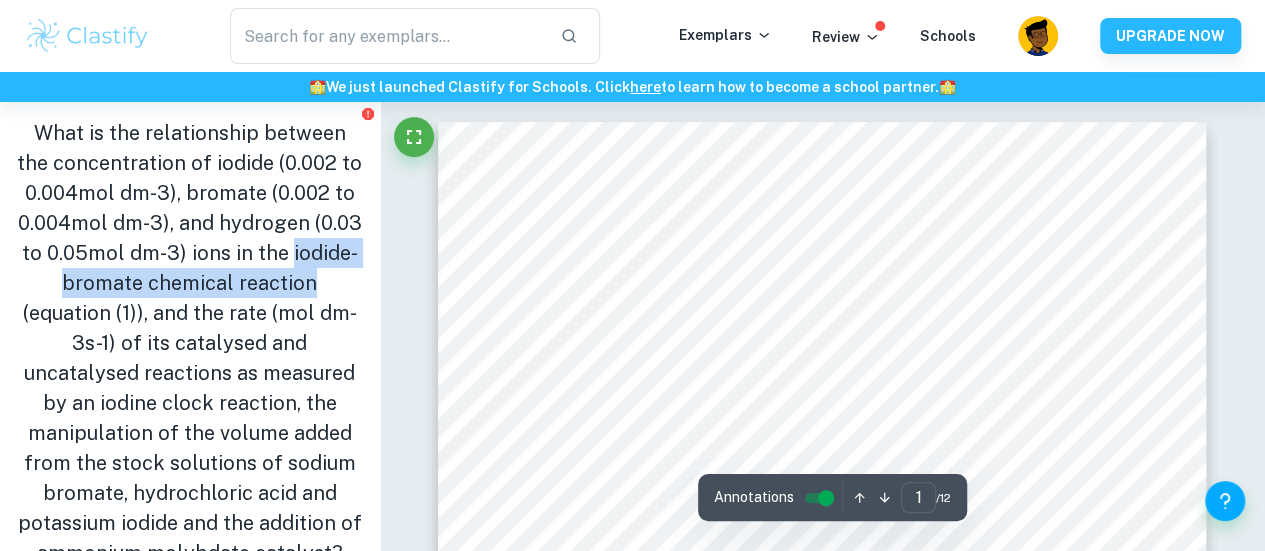 drag, startPoint x: 20, startPoint y: 287, endPoint x: 336, endPoint y: 286, distance: 316.0016 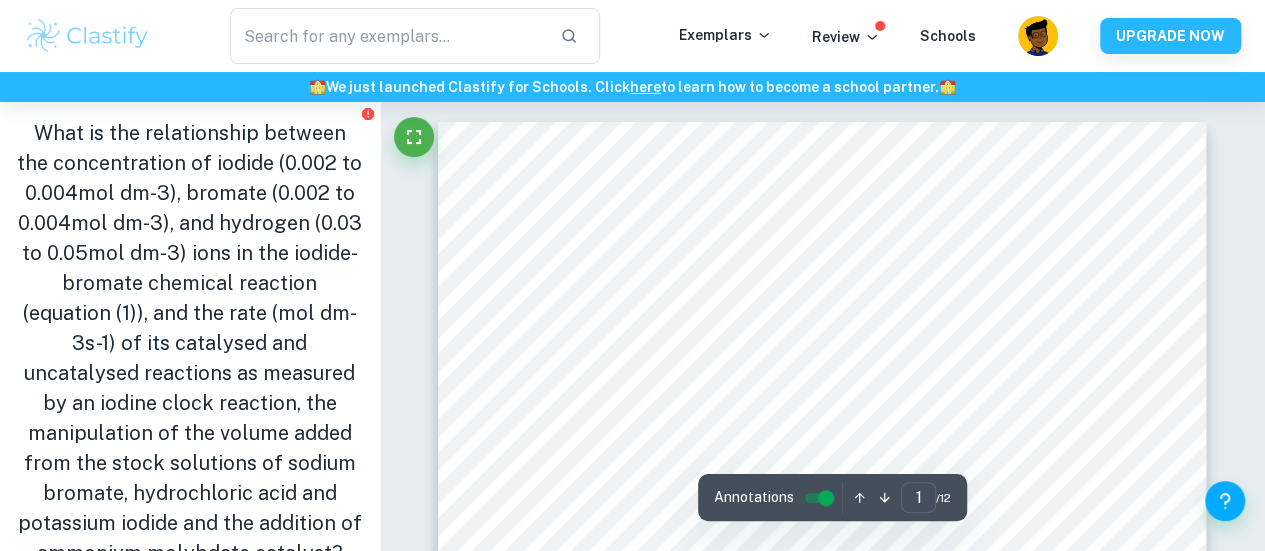 click on "Correct Criterion A :   Choice of the topic and research question is well-justified through its global or personal relevance Comment:  The student explains the global applications of the study of chemical kinetics and realistically explains the choice of reagents to study in this experiment Correct Criterion A :   Choice of the topic and research question is well-justified through its global or personal relevance Comment:  The student explains the global applications of the study of chemical kinetics and realistically explains the choice of reagents to study in this experiment Correct Criterion A :   Student shows personal input and strong initiative in designing and conducting the study Comment:  The student shows evidence of conducting and understanding the research on the topic: a correct and factually justified hypothesis is present. The student thoroughly describes how the final procedure was altered based on the preliminary trial outcomes and observations Correct Criterion A :   Comment: Correct :   :" at bounding box center [823, 6135] 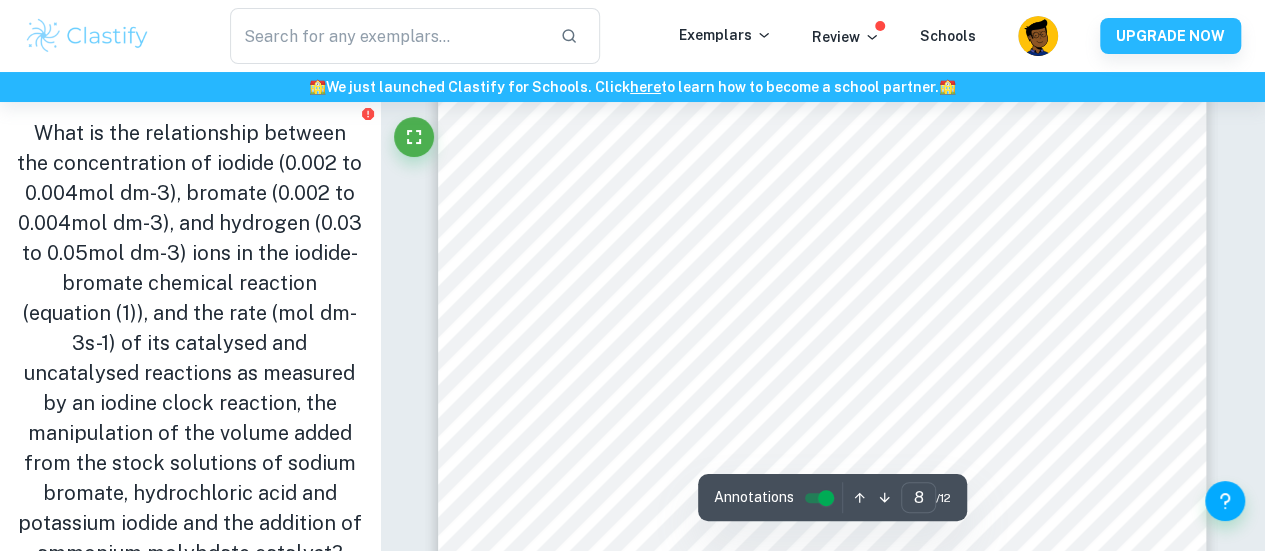 scroll, scrollTop: 7768, scrollLeft: 0, axis: vertical 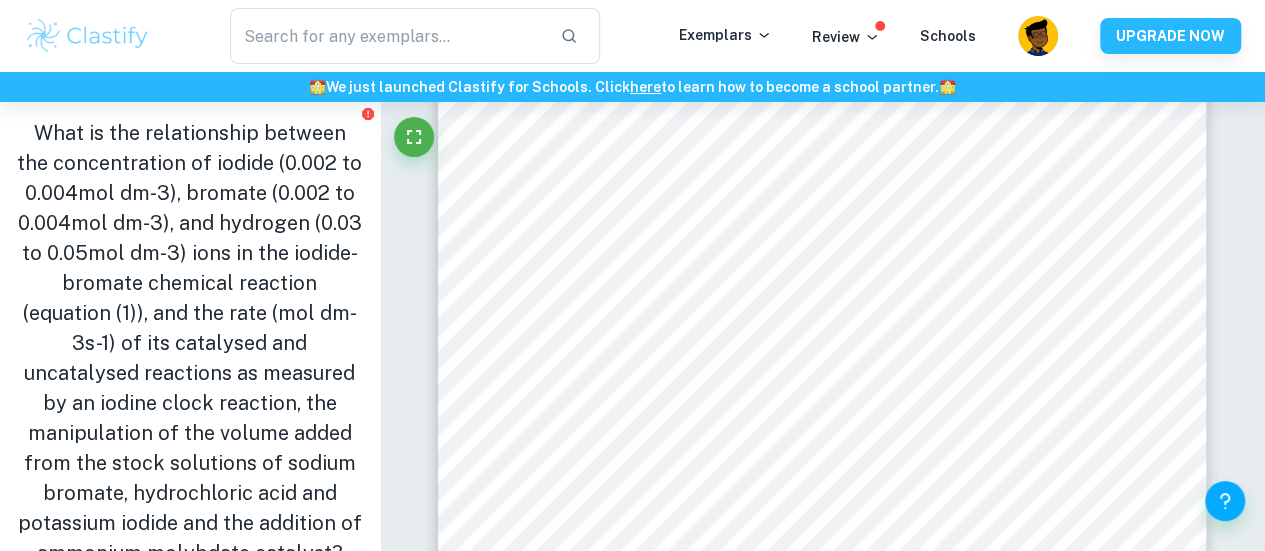 click on "What is the relationship between the concentration of iodide (0.002 to 0.004mol dm-3), bromate (0.002 to 0.004mol dm-3), and hydrogen (0.03 to 0.05mol dm-3) ions in the iodide-bromate chemical reaction (equation (1)), and the rate (mol dm-3s-1) of its catalysed and uncatalysed reactions as measured by an iodine clock reaction, the manipulation of the volume added from the stock solutions of sodium bromate, hydrochloric acid and potassium iodide and the addition of ammonium molybdate catalyst?" at bounding box center (190, 343) 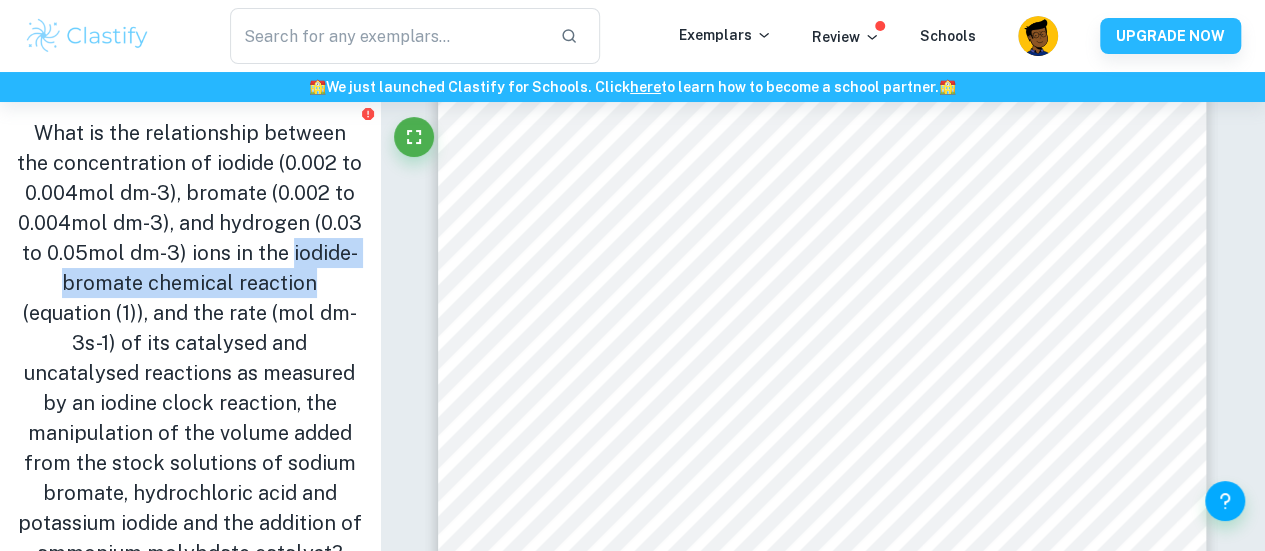 drag, startPoint x: 28, startPoint y: 281, endPoint x: 348, endPoint y: 279, distance: 320.00626 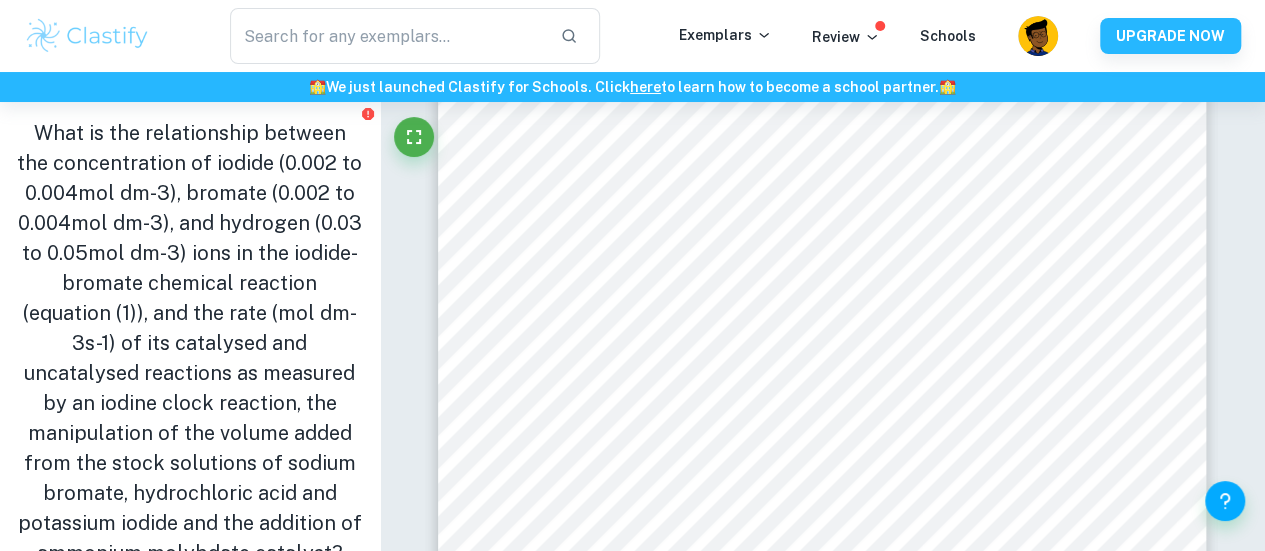 click on "What is the relationship between the concentration of iodide (0.002 to 0.004mol dm-3), bromate (0.002 to 0.004mol dm-3), and hydrogen (0.03 to 0.05mol dm-3) ions in the iodide-bromate chemical reaction (equation (1)), and the rate (mol dm-3s-1) of its catalysed and uncatalysed reactions as measured by an iodine clock reaction, the manipulation of the volume added from the stock solutions of sodium bromate, hydrochloric acid and potassium iodide and the addition of ammonium molybdate catalyst?" at bounding box center (190, 343) 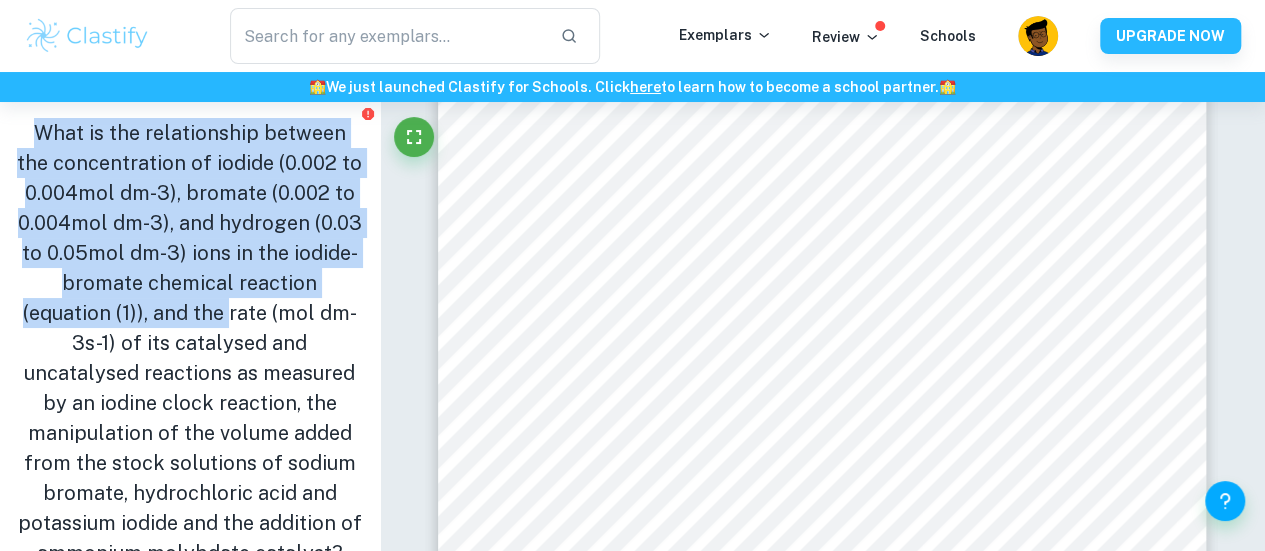 drag, startPoint x: 24, startPoint y: 125, endPoint x: 224, endPoint y: 308, distance: 271.08853 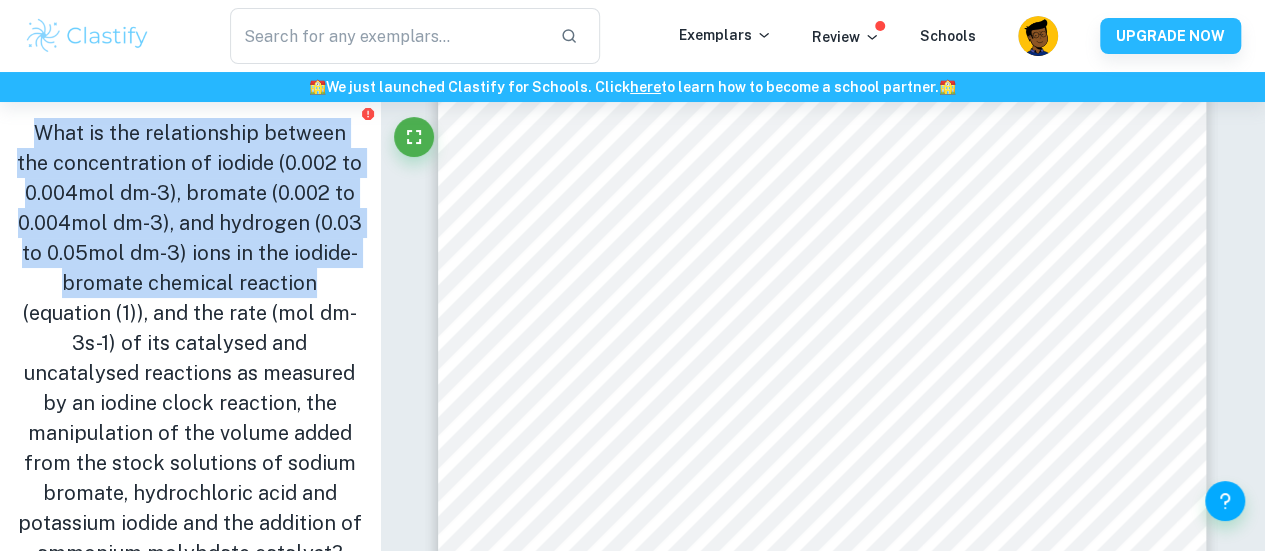 drag, startPoint x: 26, startPoint y: 123, endPoint x: 356, endPoint y: 285, distance: 367.61935 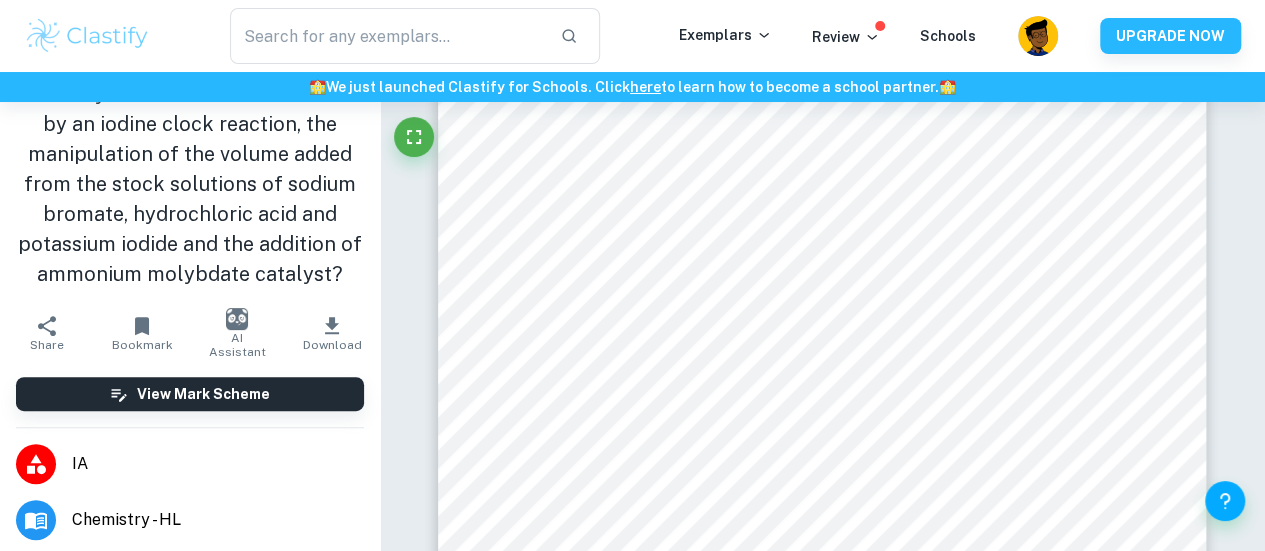 scroll, scrollTop: 283, scrollLeft: 0, axis: vertical 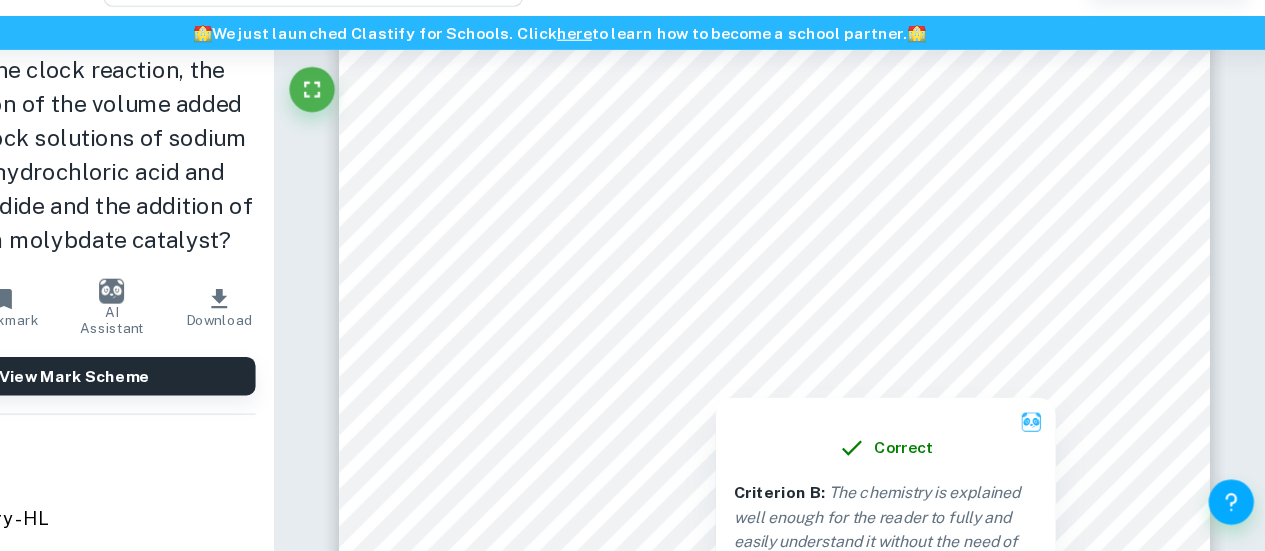 click on "Correct Criterion A :   Choice of the topic and research question is well-justified through its global or personal relevance Comment:  The student explains the global applications of the study of chemical kinetics and realistically explains the choice of reagents to study in this experiment Correct Criterion A :   Choice of the topic and research question is well-justified through its global or personal relevance Comment:  The student explains the global applications of the study of chemical kinetics and realistically explains the choice of reagents to study in this experiment Correct Criterion A :   Student shows personal input and strong initiative in designing and conducting the study Comment:  The student shows evidence of conducting and understanding the research on the topic: a correct and factually justified hypothesis is present. The student thoroughly describes how the final procedure was altered based on the preliminary trial outcomes and observations Correct Criterion A :   Comment: Correct :   :" at bounding box center (823, 5931) 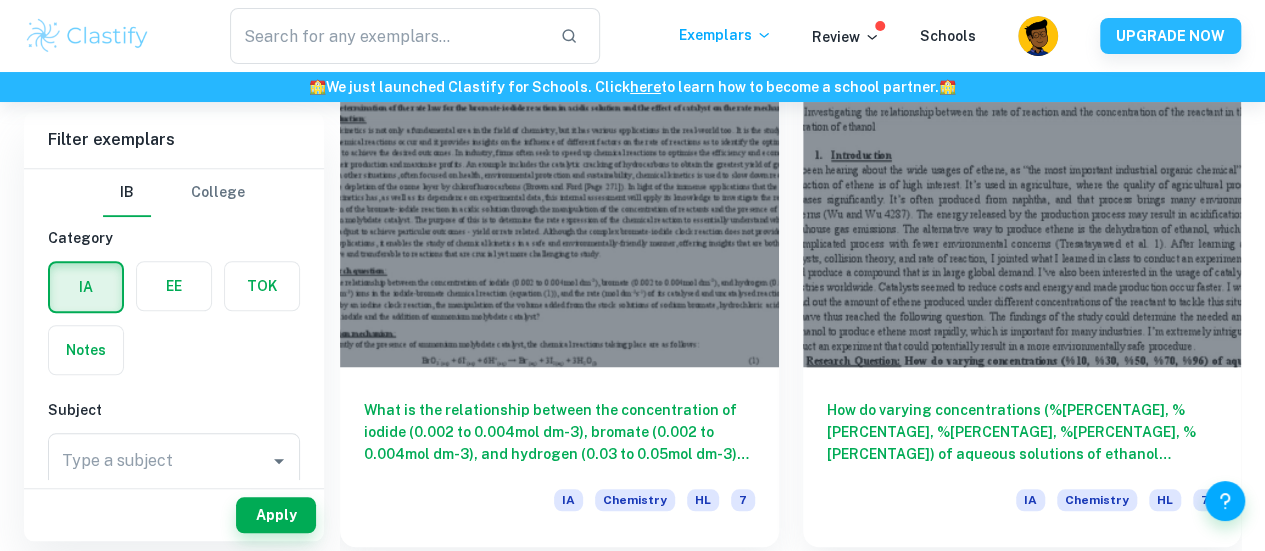 scroll, scrollTop: 638, scrollLeft: 0, axis: vertical 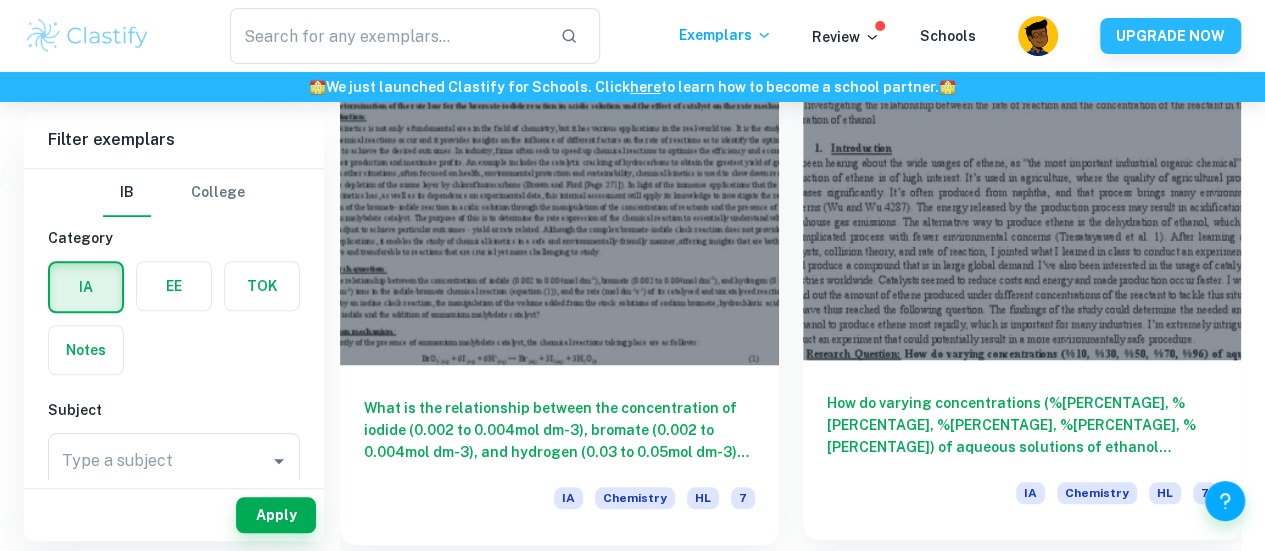 click on "How do varying concentrations (%[PERCENTAGE], %[PERCENTAGE], %[PERCENTAGE], %[PERCENTAGE], %[PERCENTAGE]) of aqueous solutions of ethanol (C2H5OH) have an effect on the rate (kPa min-1  ) of reaction in the dehydration of ethanol, recording the amount of pressure (kPa) released by a gas pressure sensor (± [PRESSURE]) under the same time ([TIME]) periods, with catalyst titanium dioxide (TiO2)?" at bounding box center [1022, 425] 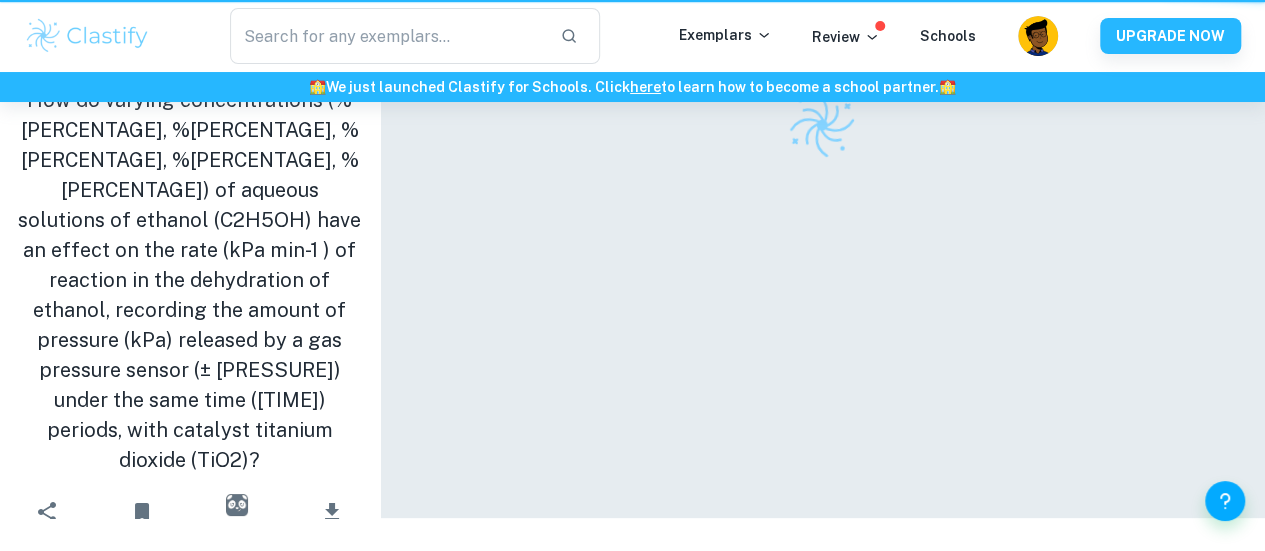 scroll, scrollTop: 0, scrollLeft: 0, axis: both 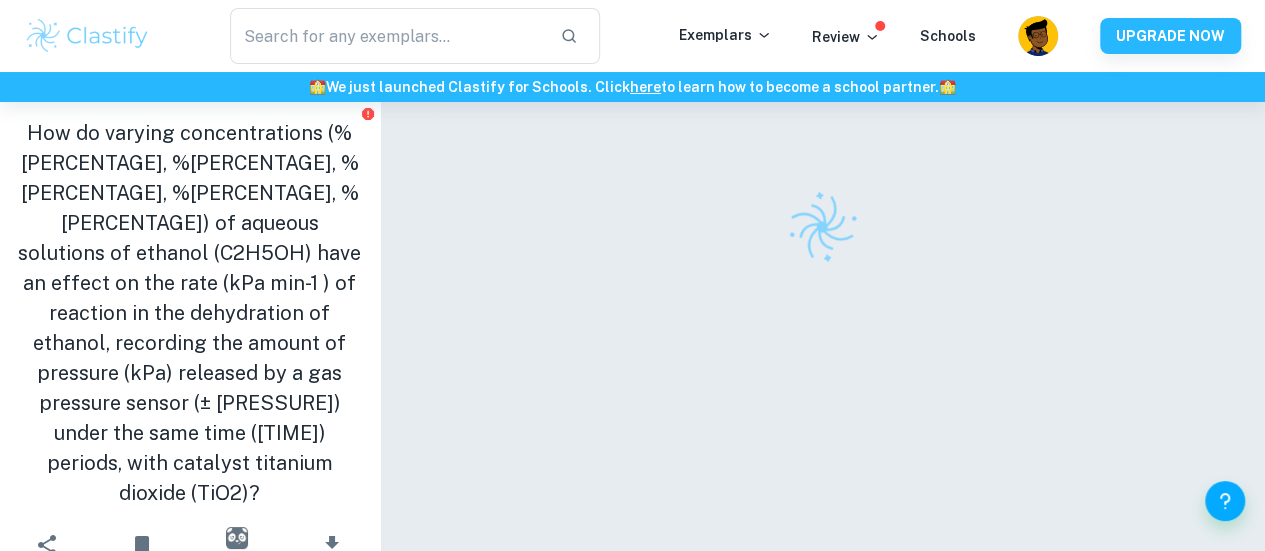 click on "How do varying concentrations (%[PERCENTAGE], %[PERCENTAGE], %[PERCENTAGE], %[PERCENTAGE], %[PERCENTAGE]) of aqueous solutions of ethanol (C2H5OH) have an effect on the rate (kPa min-1  ) of reaction in the dehydration of ethanol, recording the amount of pressure (kPa) released by a gas pressure sensor (± [PRESSURE]) under the same time ([TIME]) periods, with catalyst titanium dioxide (TiO2)?" at bounding box center (190, 313) 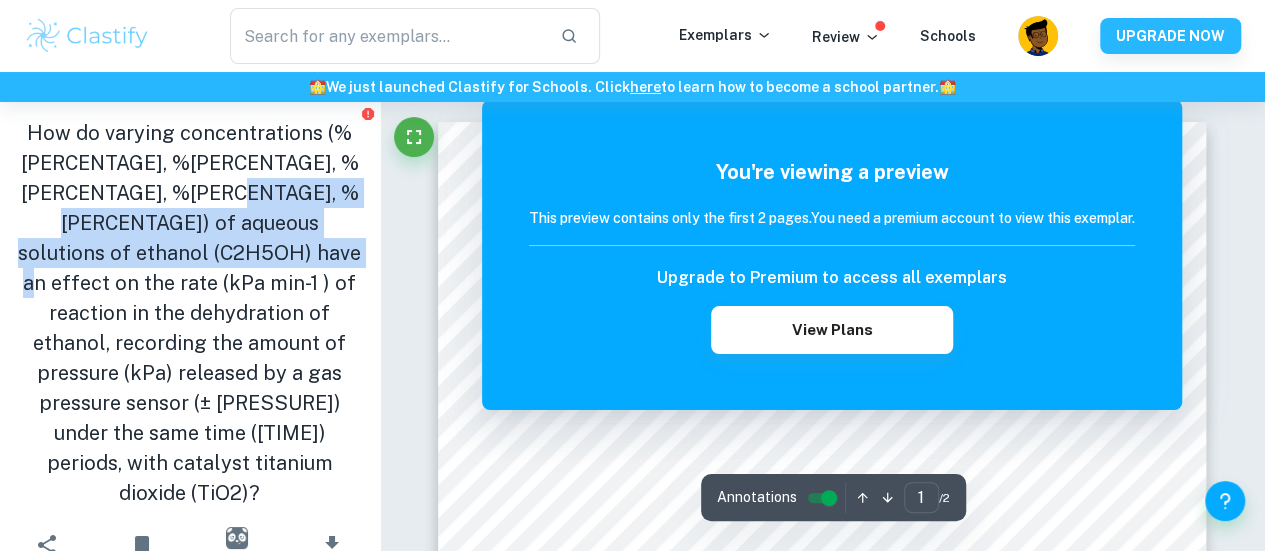 drag, startPoint x: 266, startPoint y: 193, endPoint x: 306, endPoint y: 269, distance: 85.883644 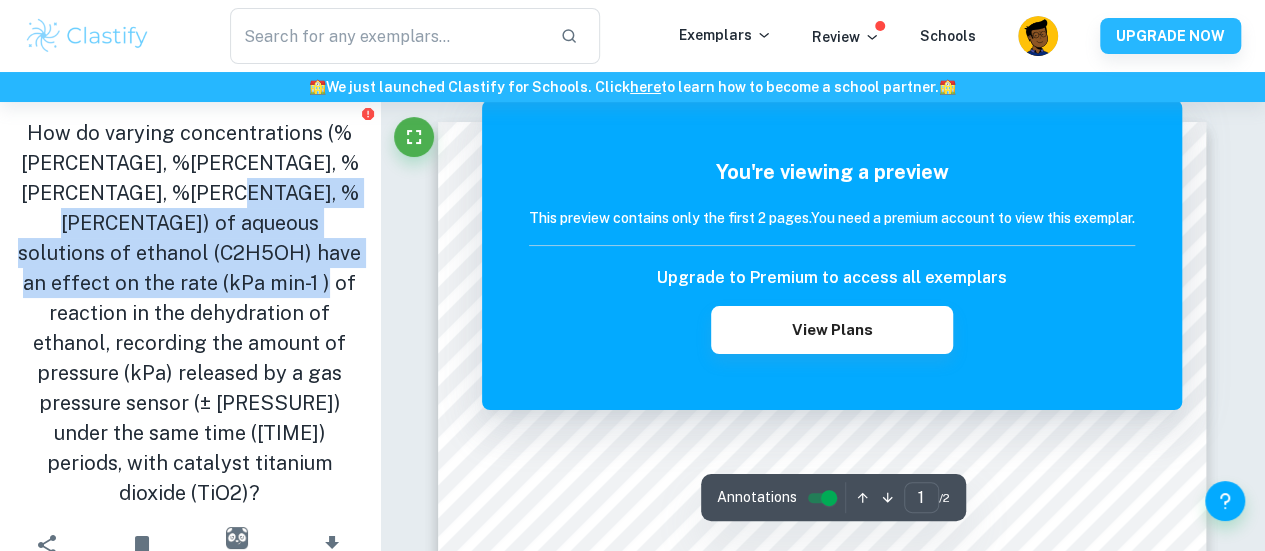 click on "How do varying concentrations (%[PERCENTAGE], %[PERCENTAGE], %[PERCENTAGE], %[PERCENTAGE], %[PERCENTAGE]) of aqueous solutions of ethanol (C2H5OH) have an effect on the rate (kPa min-1  ) of reaction in the dehydration of ethanol, recording the amount of pressure (kPa) released by a gas pressure sensor (± [PRESSURE]) under the same time ([TIME]) periods, with catalyst titanium dioxide (TiO2)?" at bounding box center [190, 313] 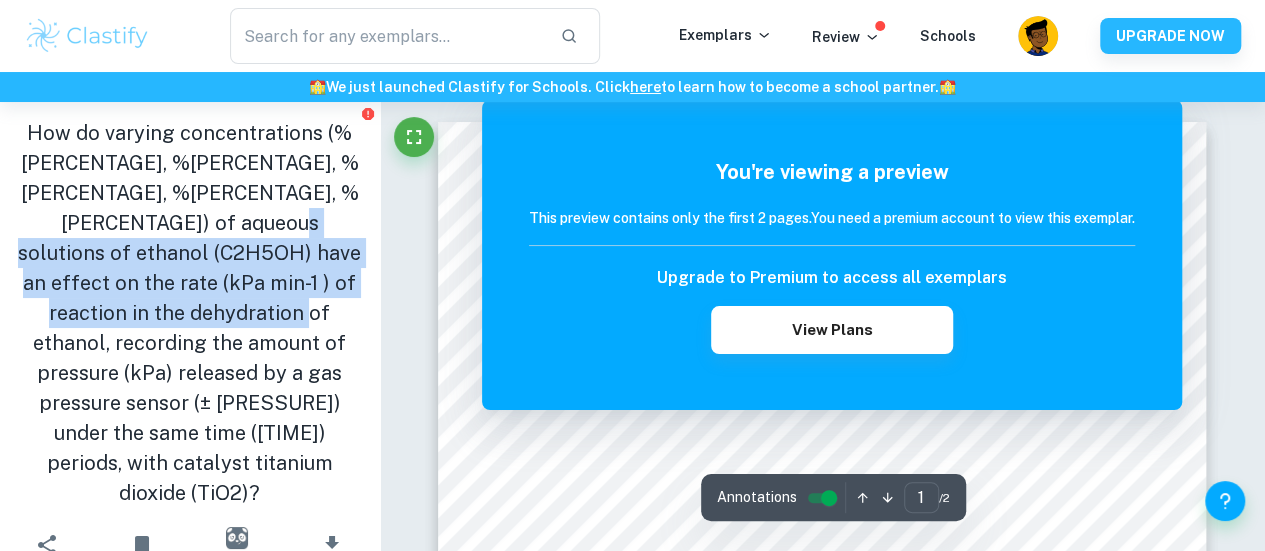 drag, startPoint x: 296, startPoint y: 237, endPoint x: 318, endPoint y: 305, distance: 71.470276 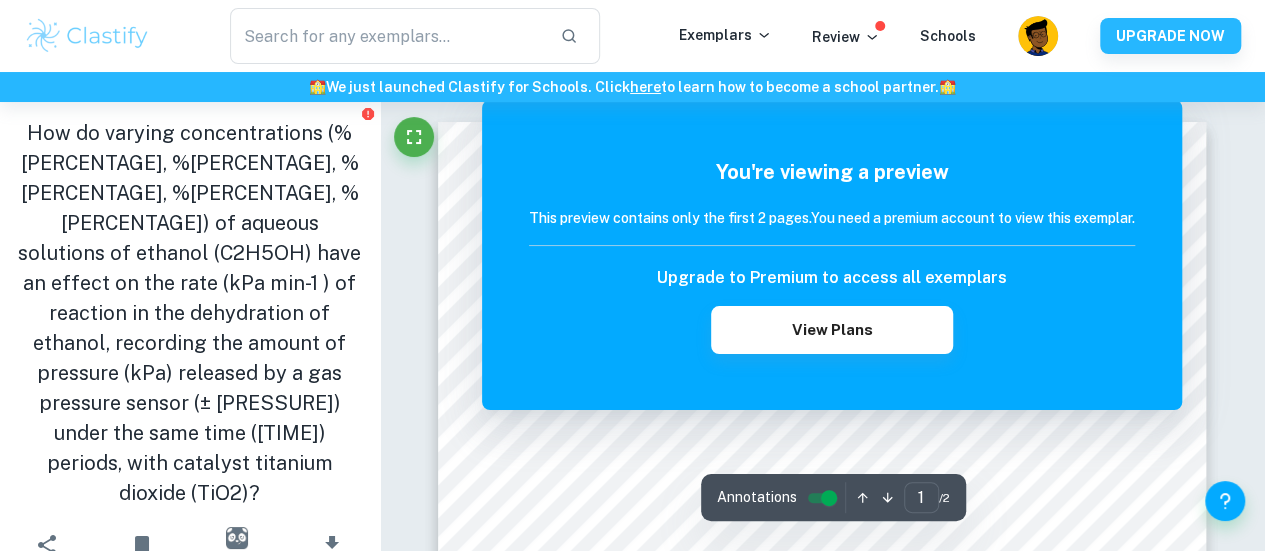 drag, startPoint x: 326, startPoint y: 298, endPoint x: 324, endPoint y: 331, distance: 33.06055 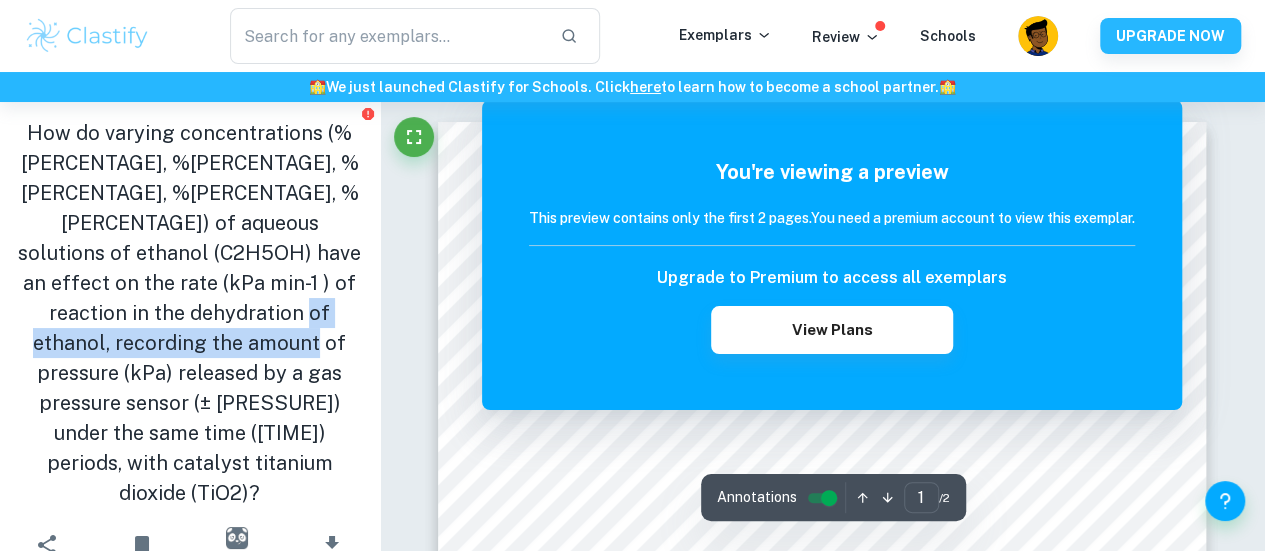 click on "How do varying concentrations (%[PERCENTAGE], %[PERCENTAGE], %[PERCENTAGE], %[PERCENTAGE], %[PERCENTAGE]) of aqueous solutions of ethanol (C2H5OH) have an effect on the rate (kPa min-1  ) of reaction in the dehydration of ethanol, recording the amount of pressure (kPa) released by a gas pressure sensor (± [PRESSURE]) under the same time ([TIME]) periods, with catalyst titanium dioxide (TiO2)?" at bounding box center [190, 313] 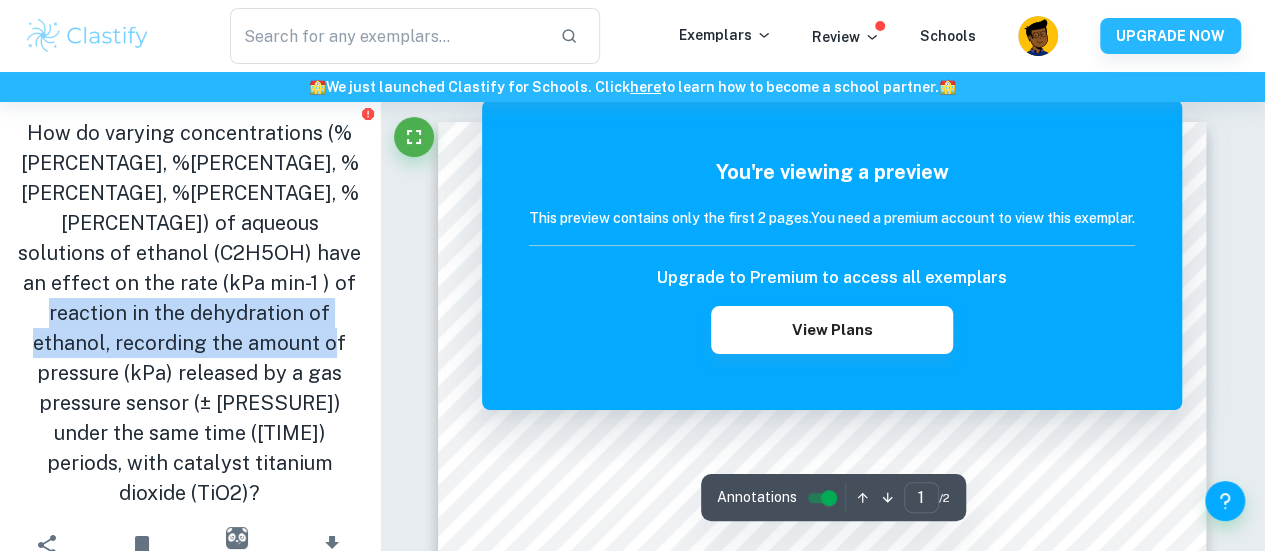 drag, startPoint x: 357, startPoint y: 335, endPoint x: 327, endPoint y: 227, distance: 112.08925 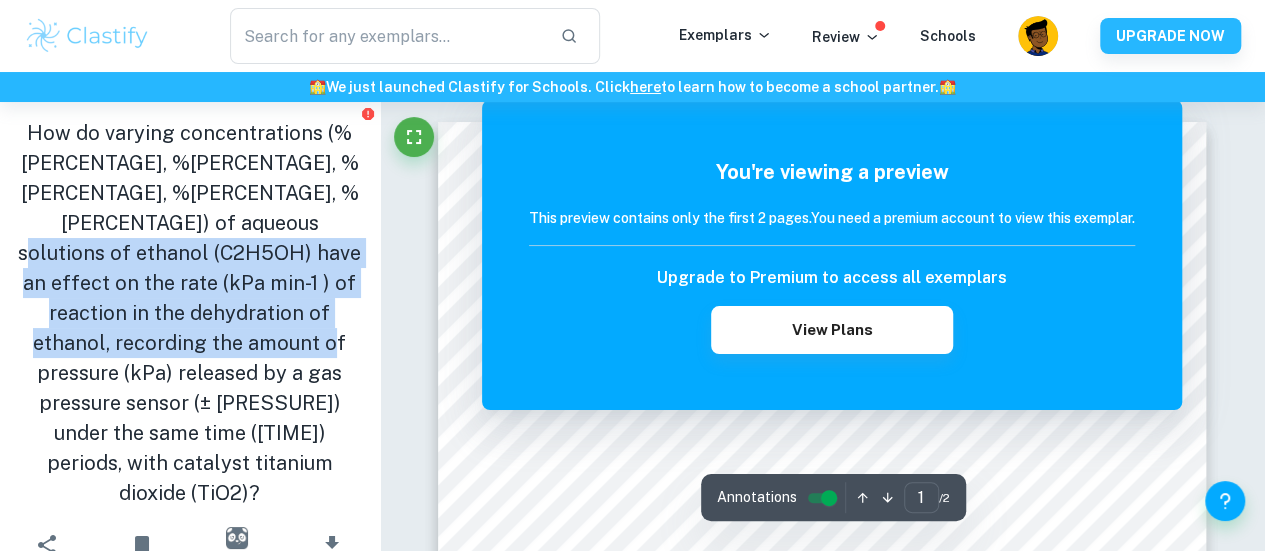 click on "How do varying concentrations (%[PERCENTAGE], %[PERCENTAGE], %[PERCENTAGE], %[PERCENTAGE], %[PERCENTAGE]) of aqueous solutions of ethanol (C2H5OH) have an effect on the rate (kPa min-1  ) of reaction in the dehydration of ethanol, recording the amount of pressure (kPa) released by a gas pressure sensor (± [PRESSURE]) under the same time ([TIME]) periods, with catalyst titanium dioxide (TiO2)?" at bounding box center (190, 313) 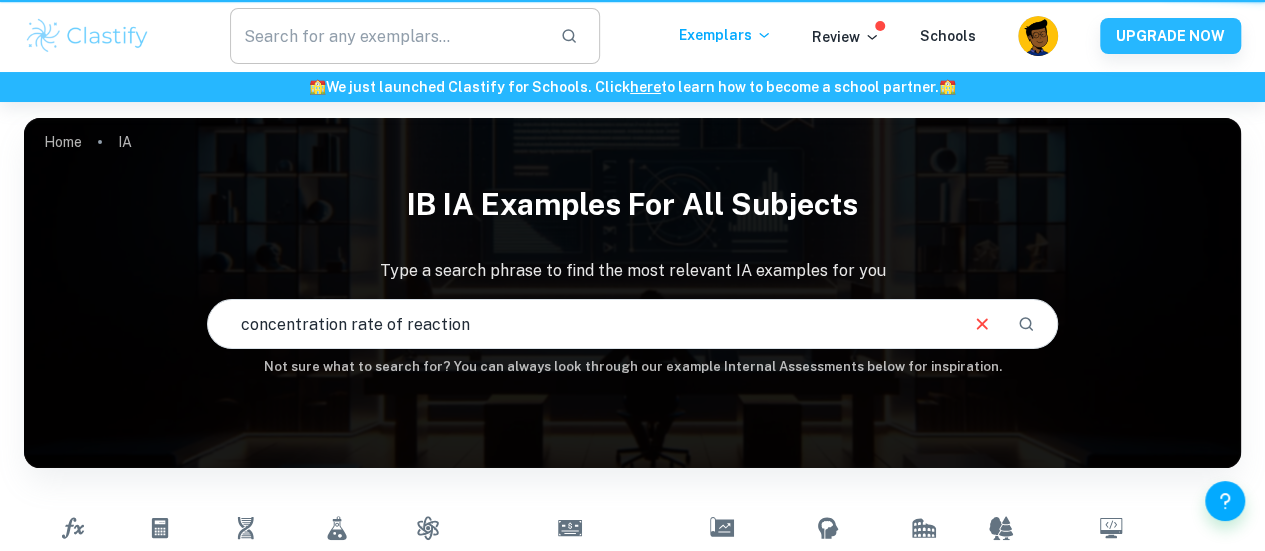 scroll, scrollTop: 422, scrollLeft: 0, axis: vertical 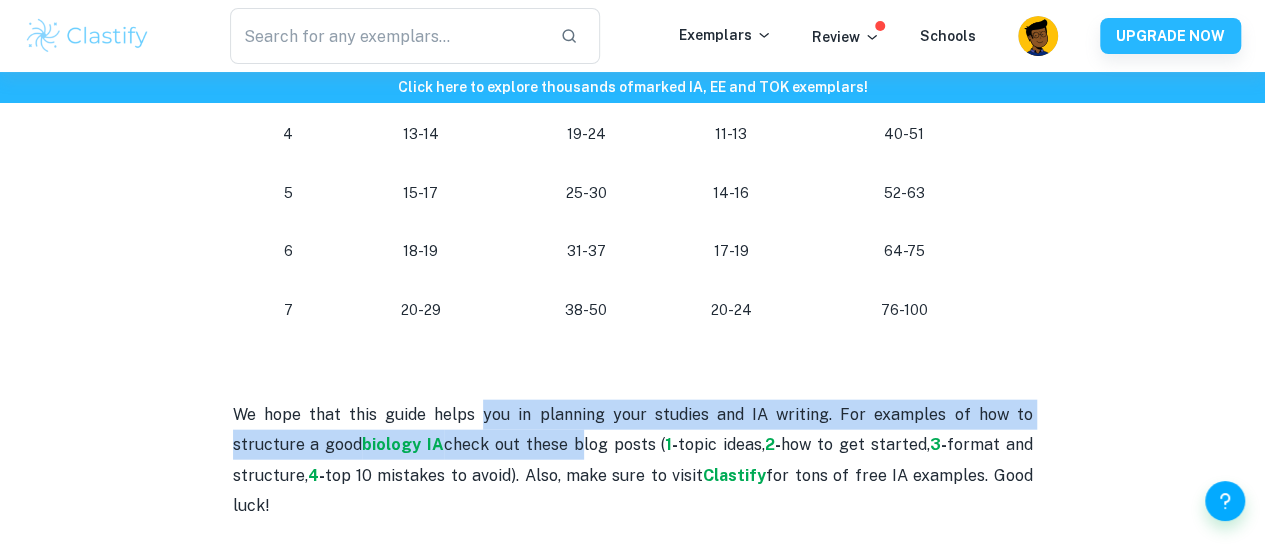 drag, startPoint x: 460, startPoint y: 397, endPoint x: 492, endPoint y: 441, distance: 54.405884 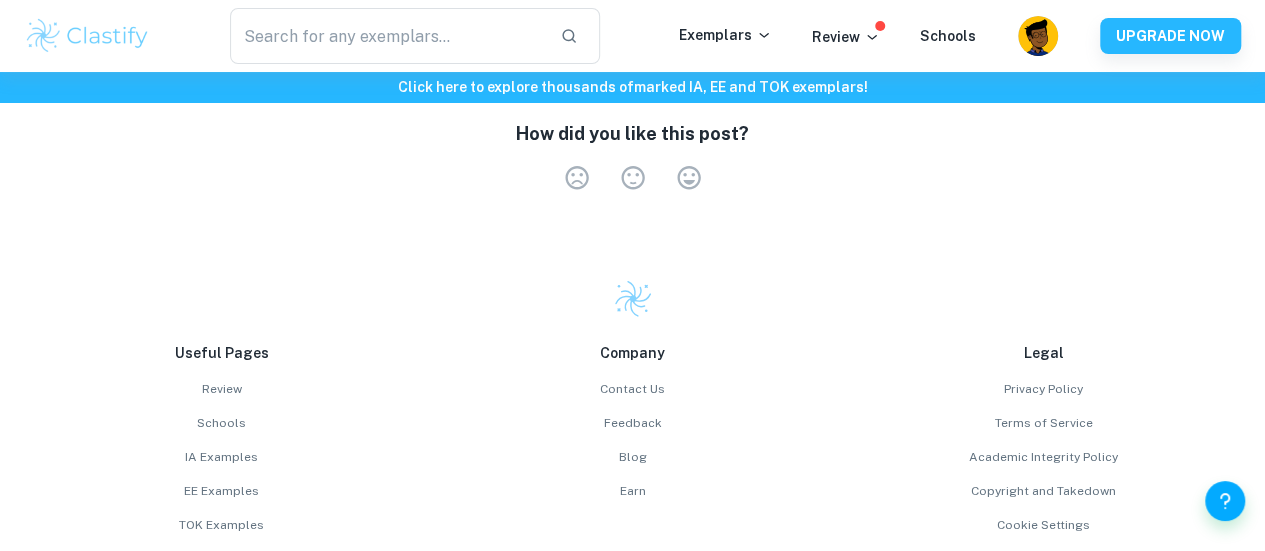 scroll, scrollTop: 2979, scrollLeft: 0, axis: vertical 